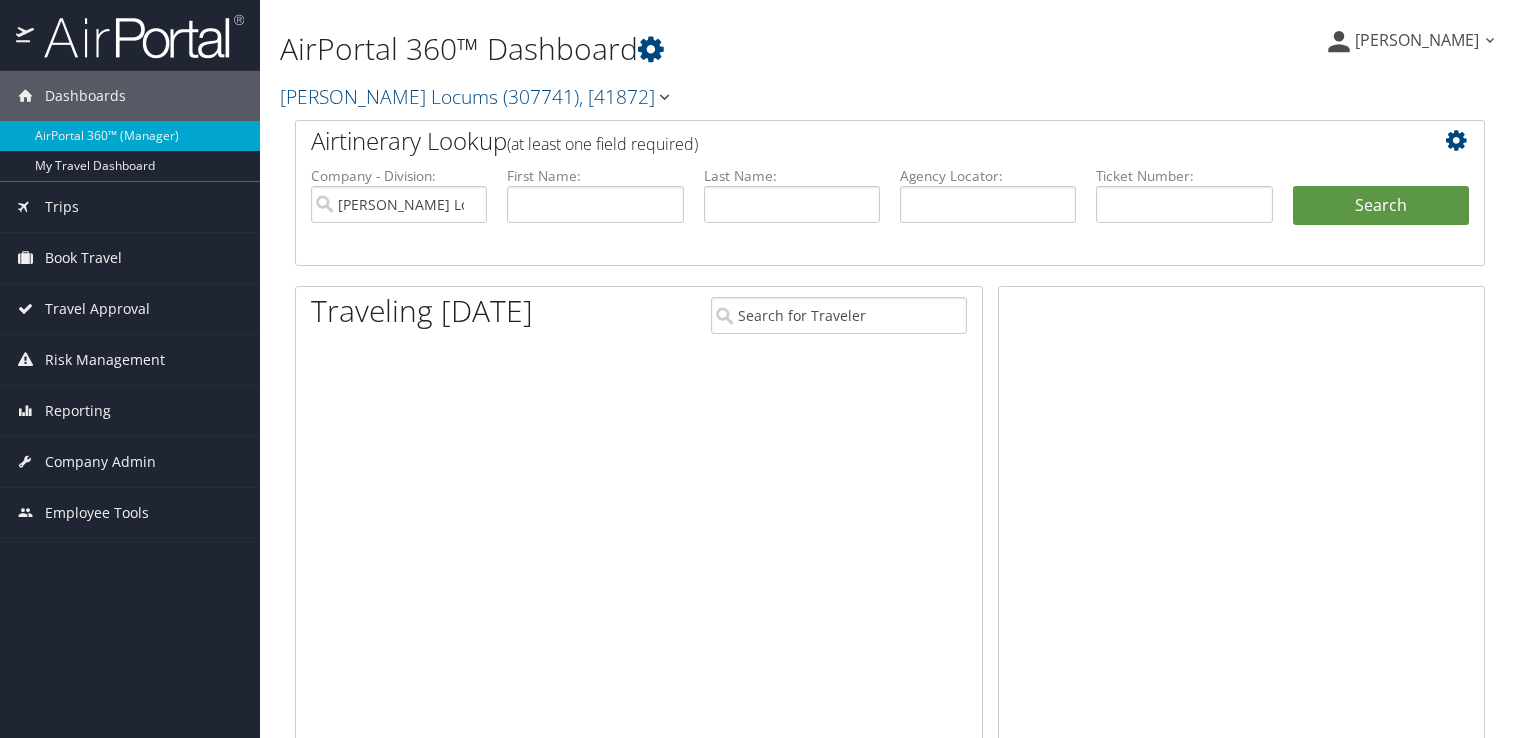 scroll, scrollTop: 0, scrollLeft: 0, axis: both 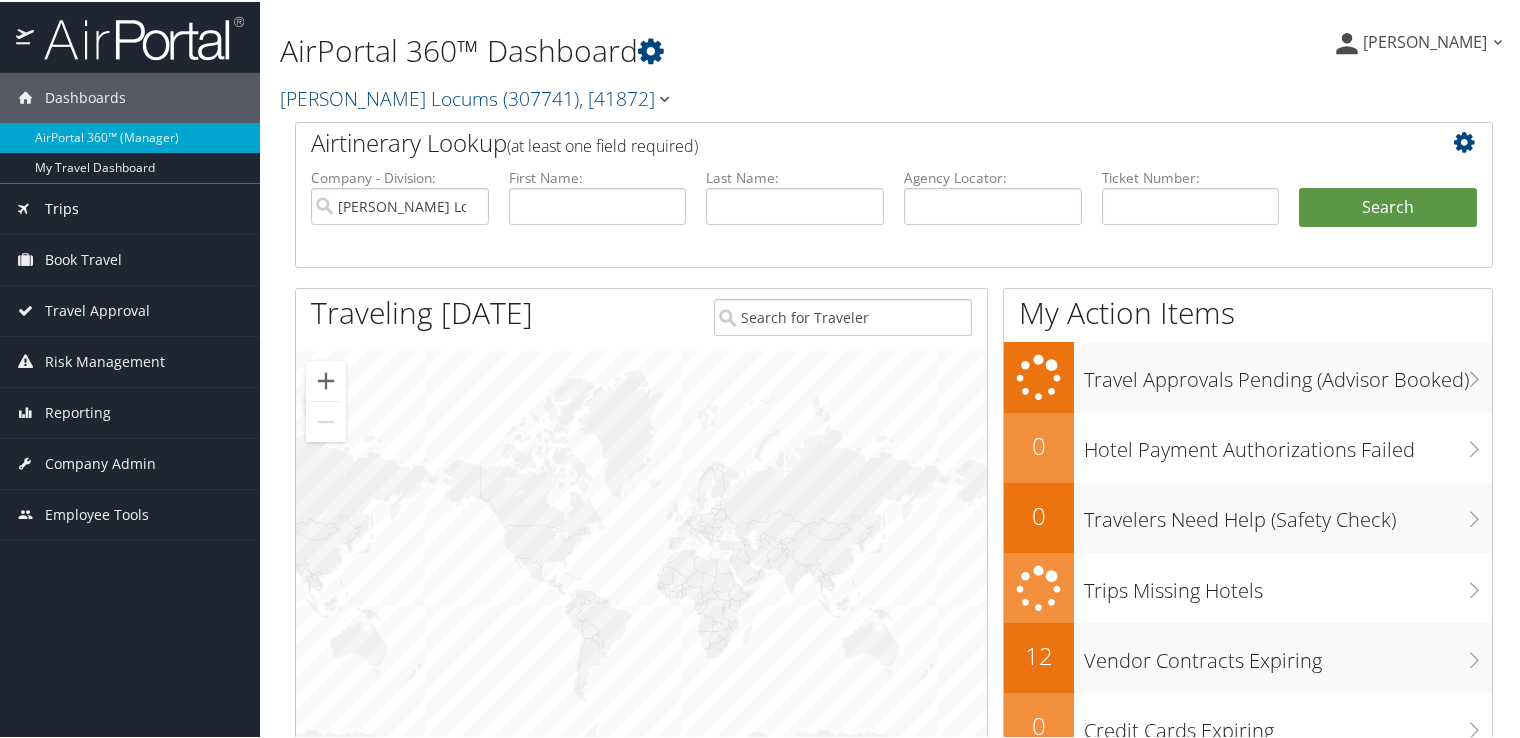click on "Trips" at bounding box center (130, 207) 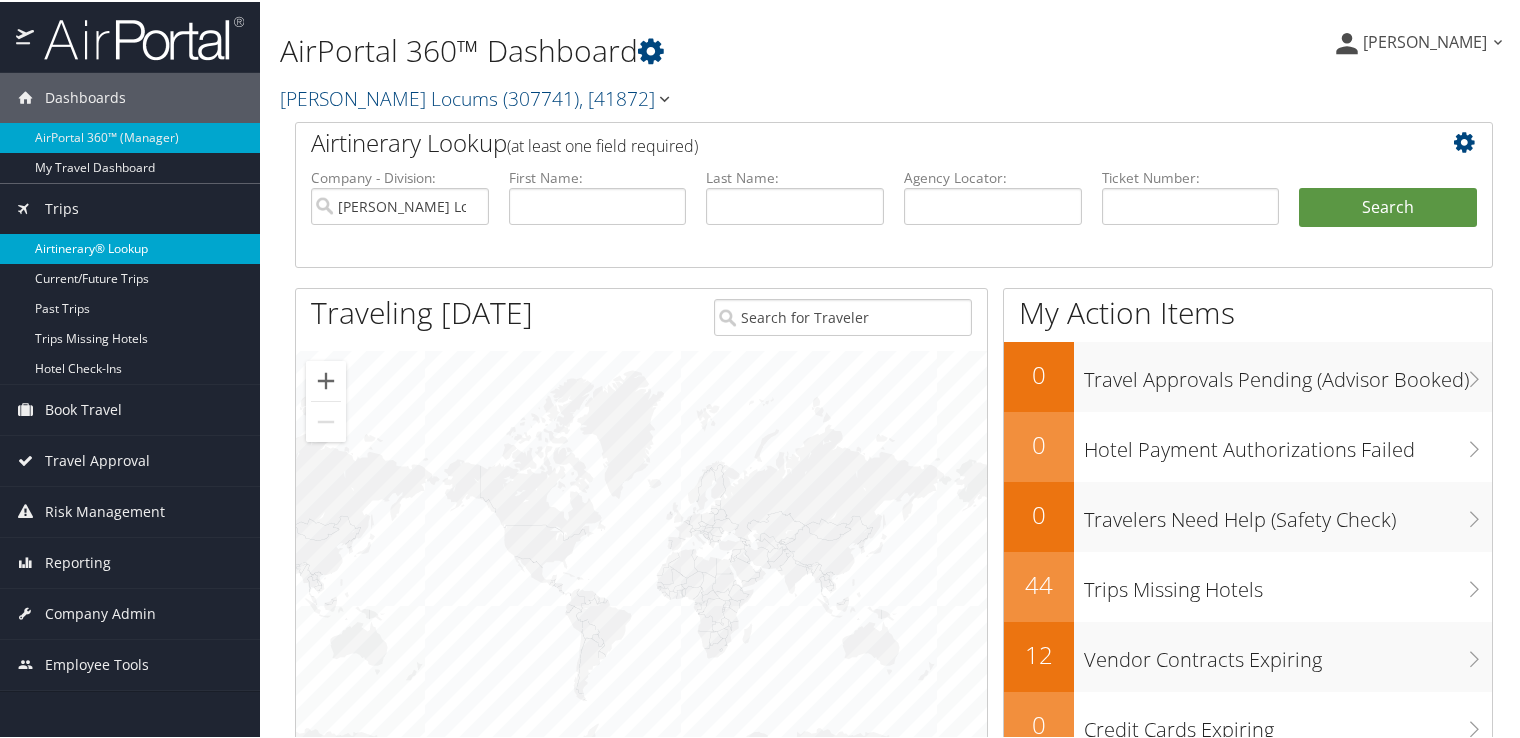 click on "Airtinerary® Lookup" at bounding box center [130, 247] 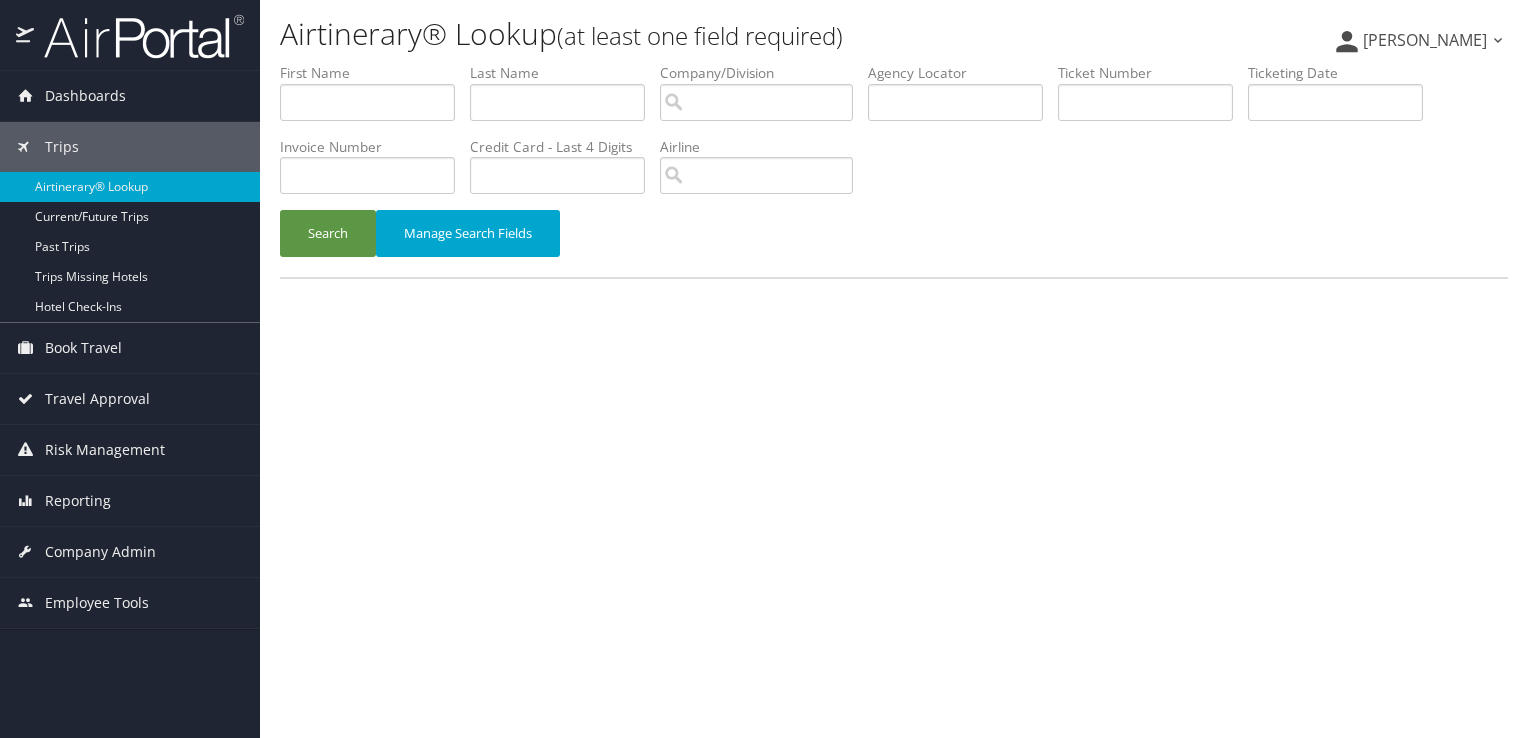 scroll, scrollTop: 0, scrollLeft: 0, axis: both 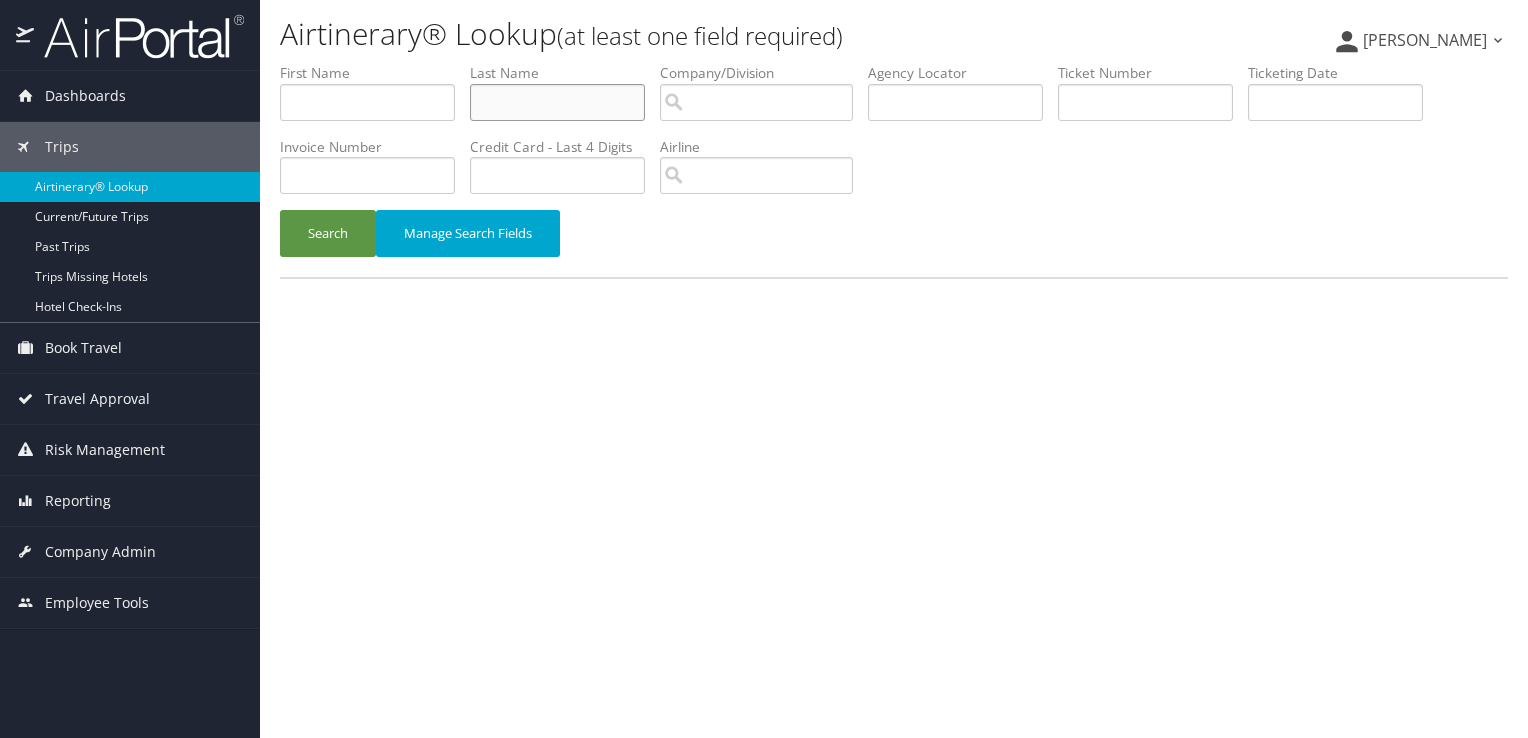 click at bounding box center (557, 102) 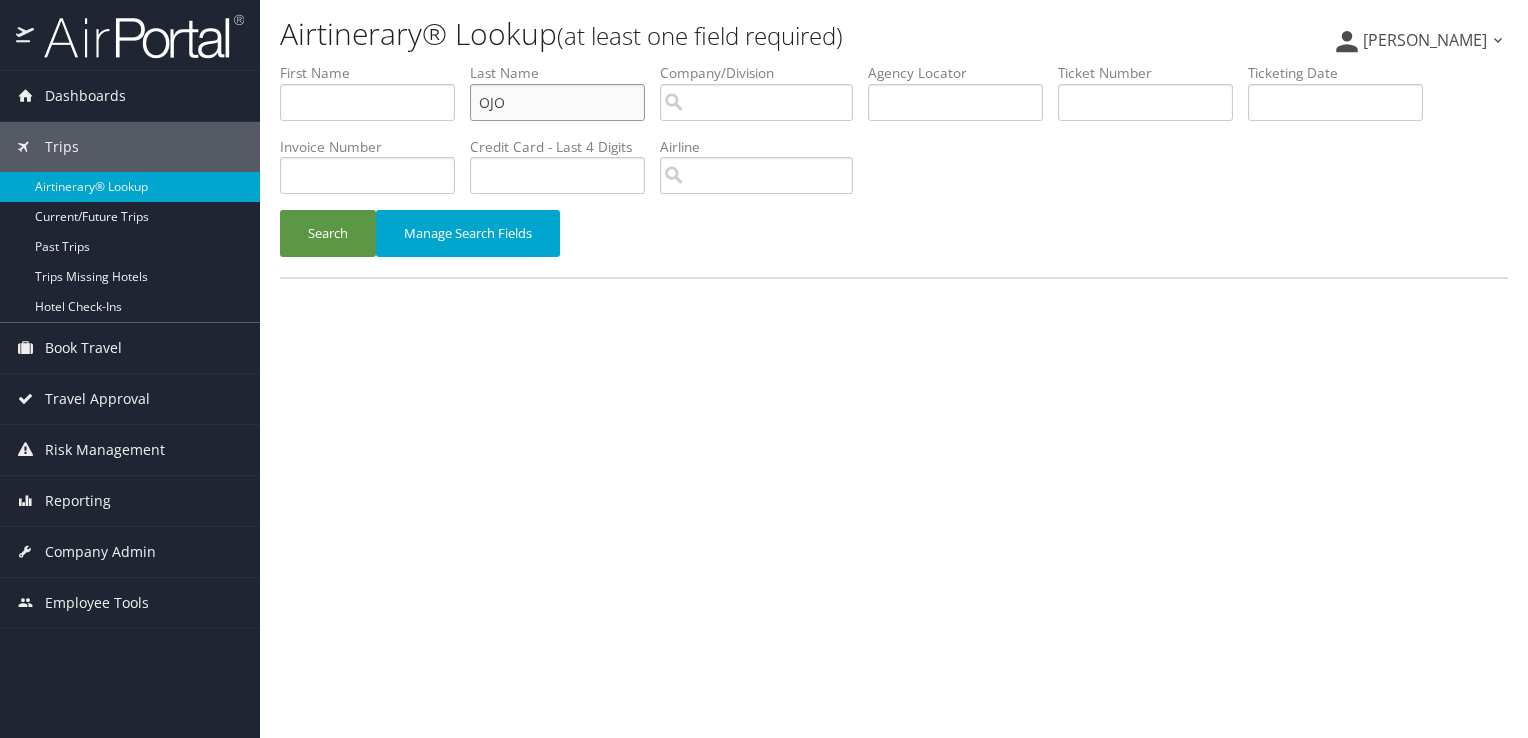 type on "OJO" 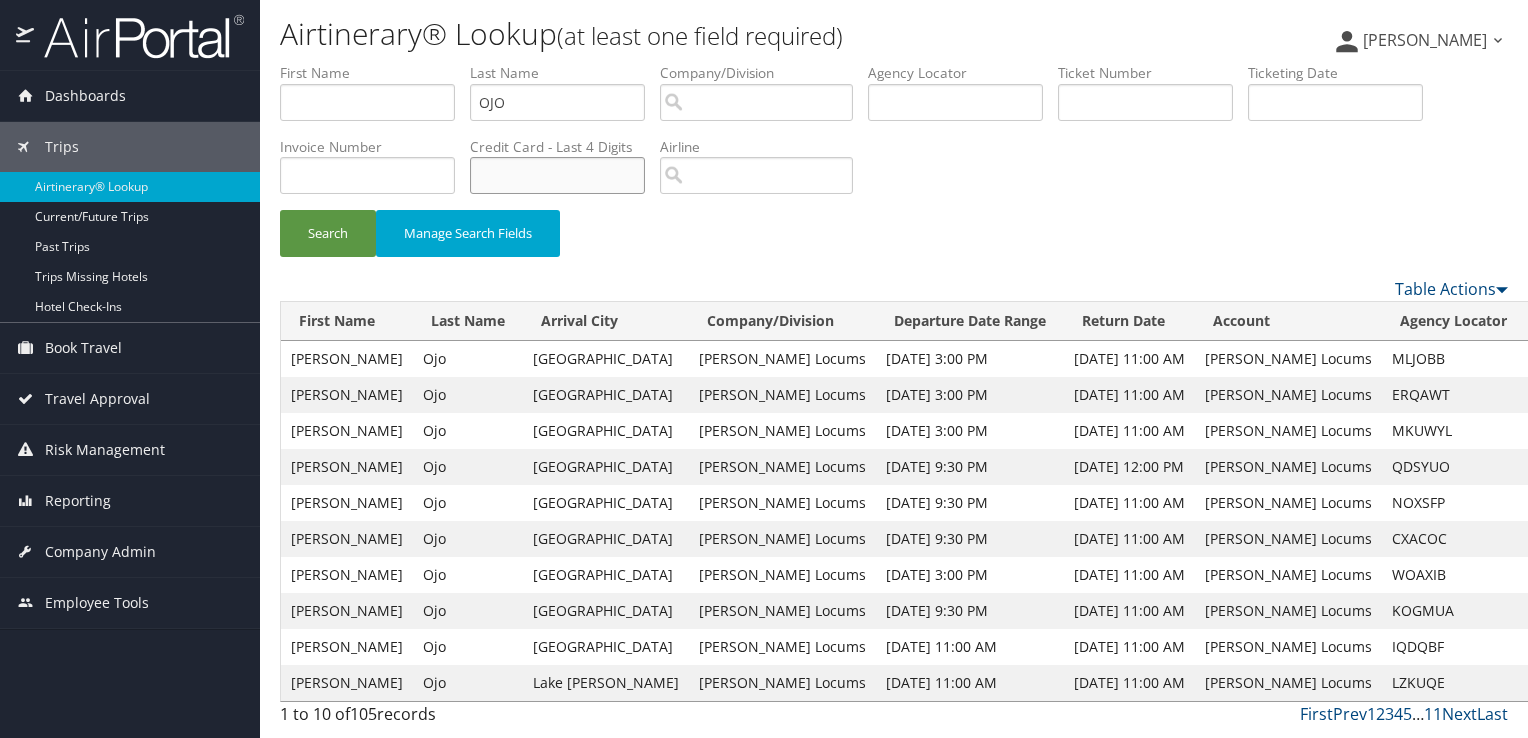 click at bounding box center [557, 175] 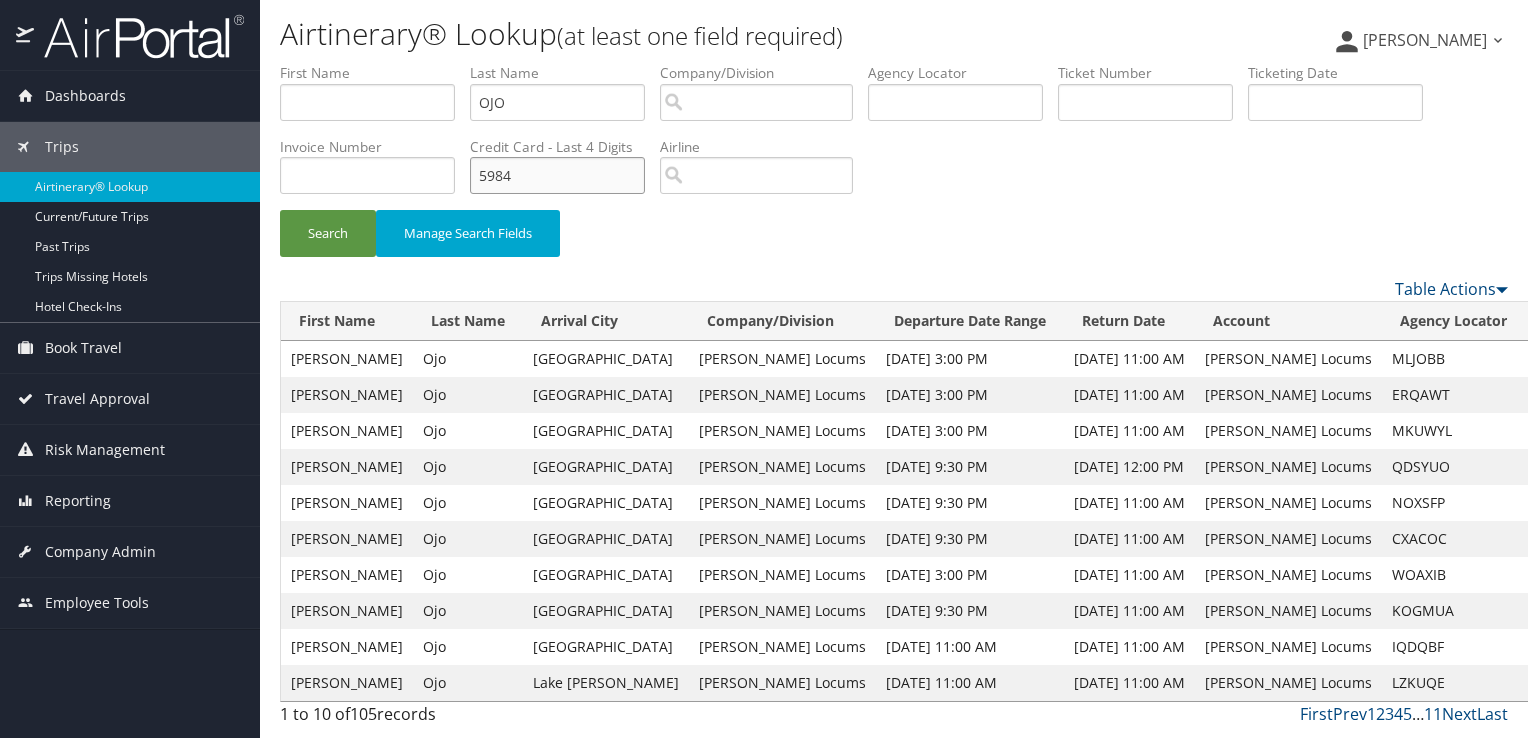 type on "5984" 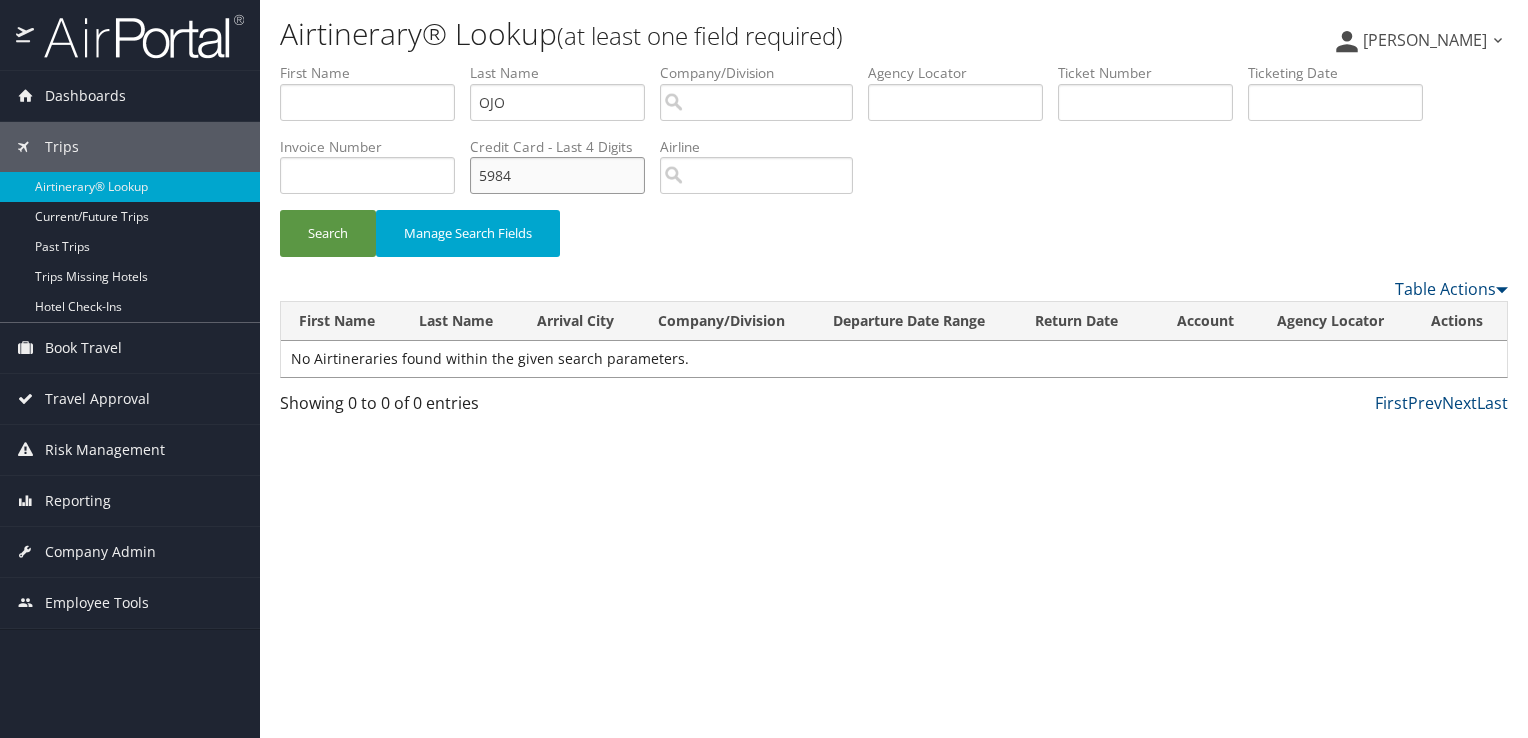 drag, startPoint x: 581, startPoint y: 184, endPoint x: 412, endPoint y: 184, distance: 169 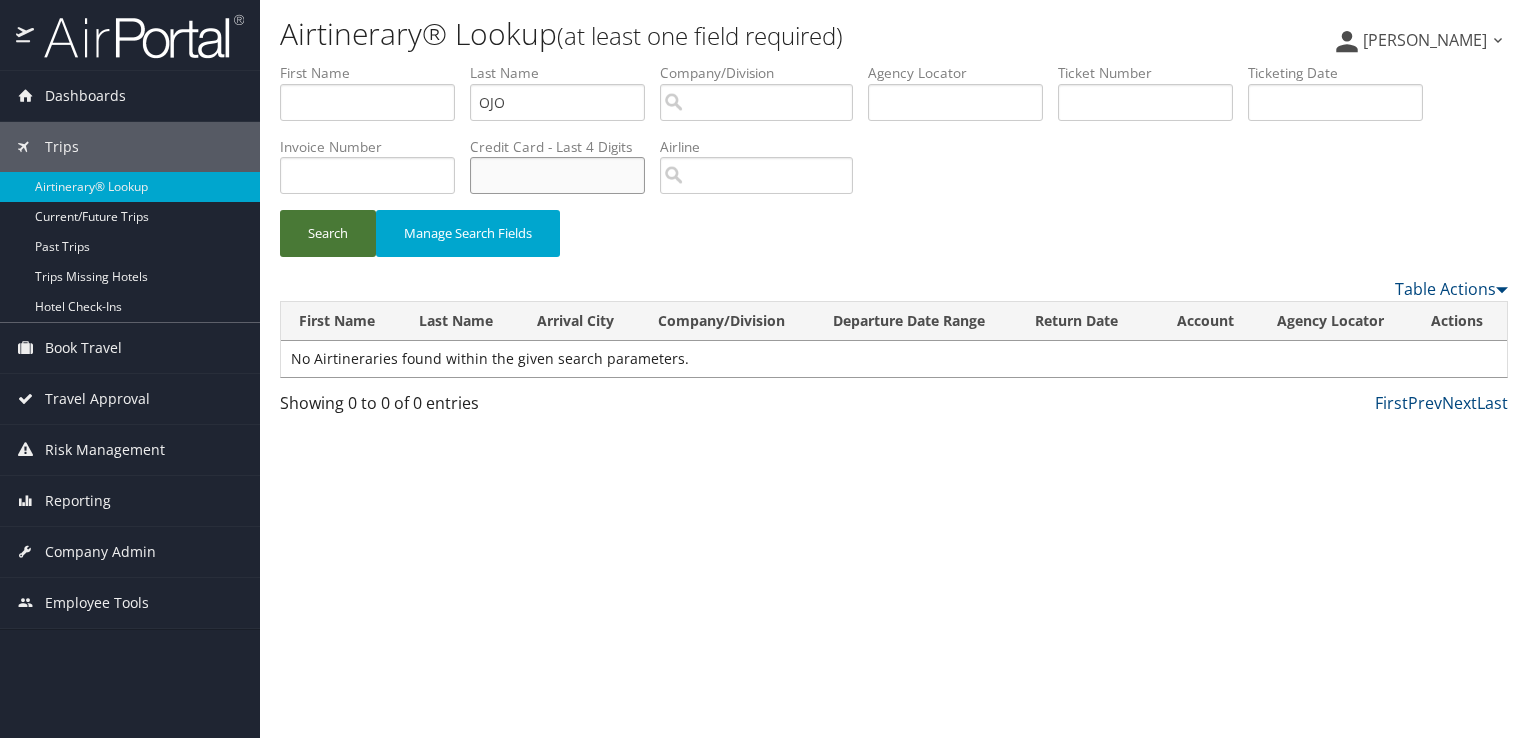 type 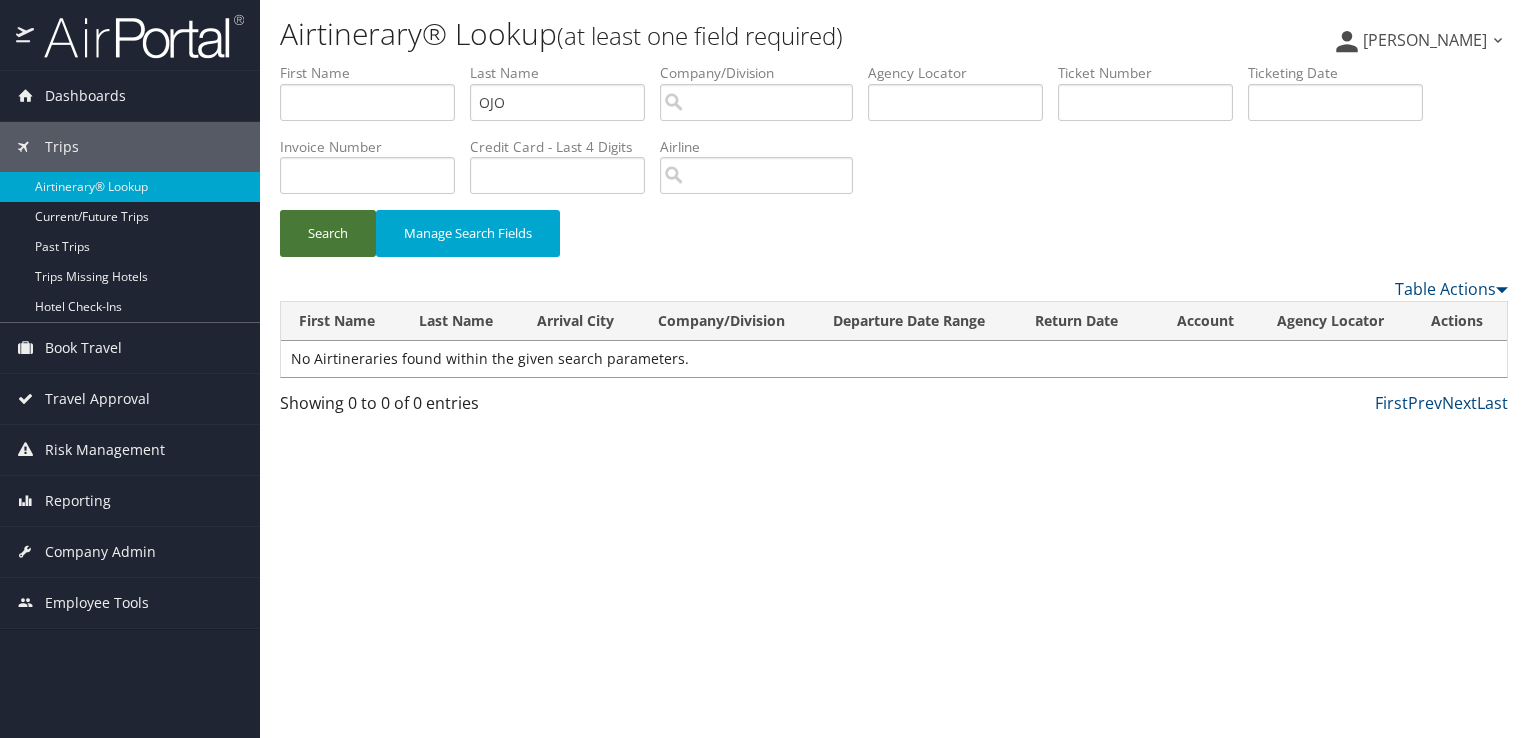 click on "Search" at bounding box center [328, 233] 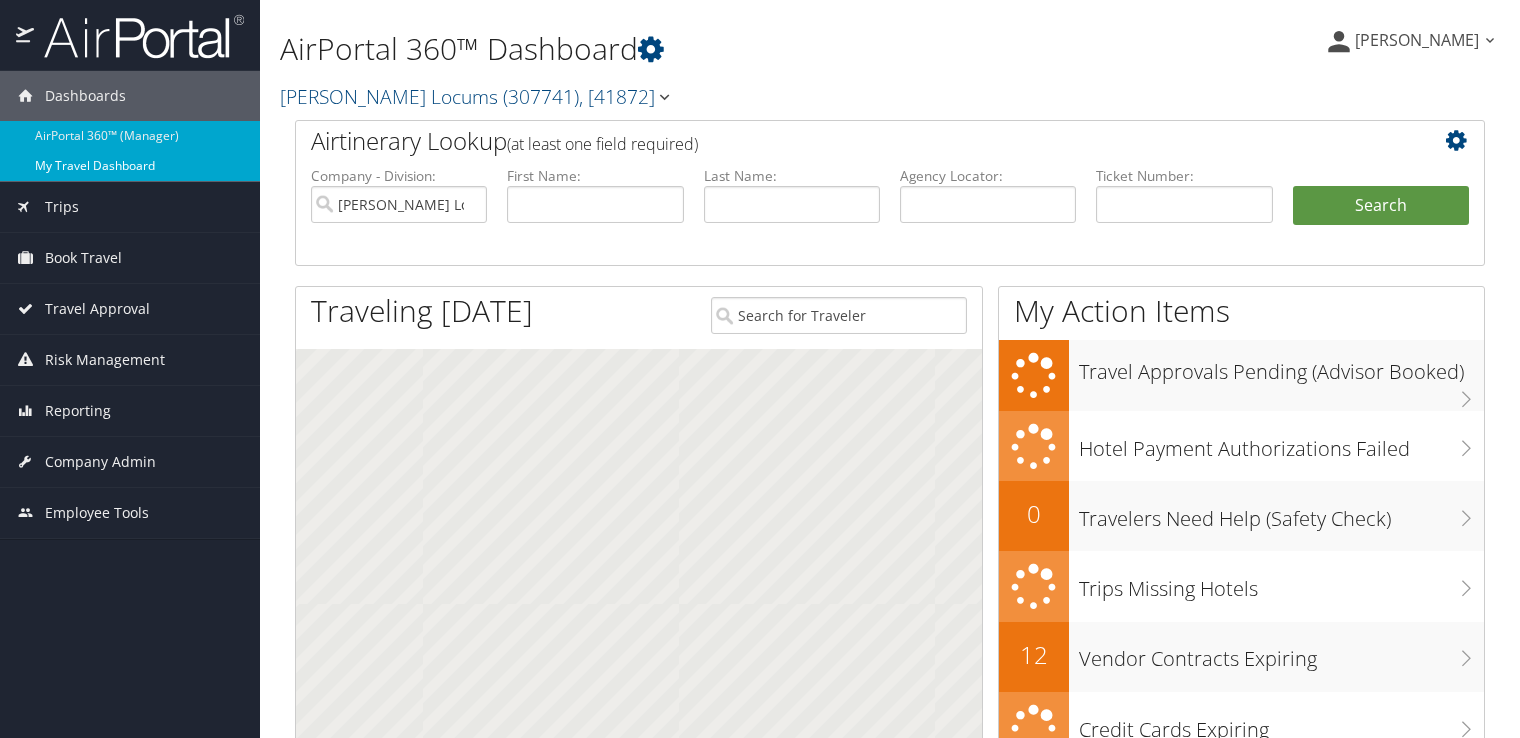 scroll, scrollTop: 0, scrollLeft: 0, axis: both 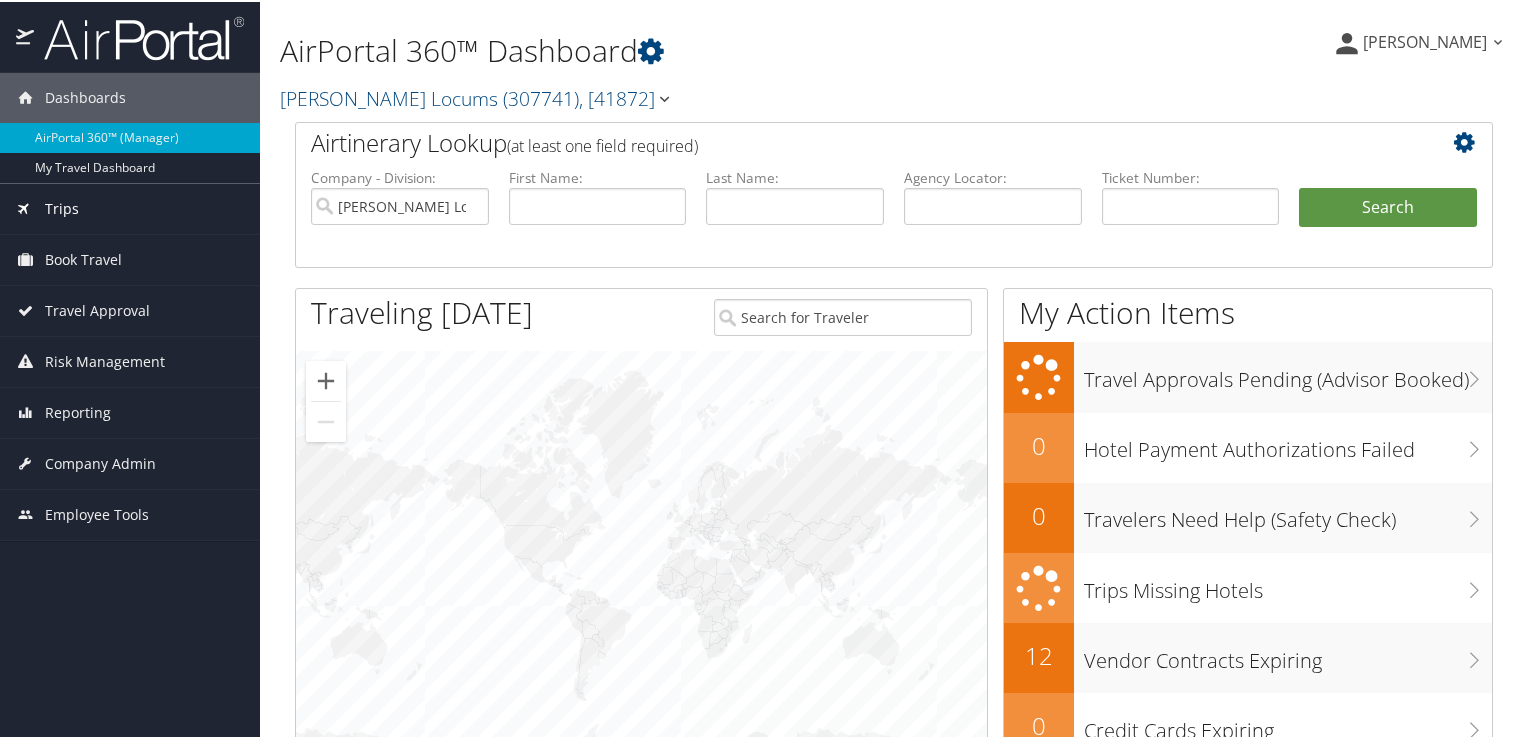 click on "Trips" at bounding box center [130, 207] 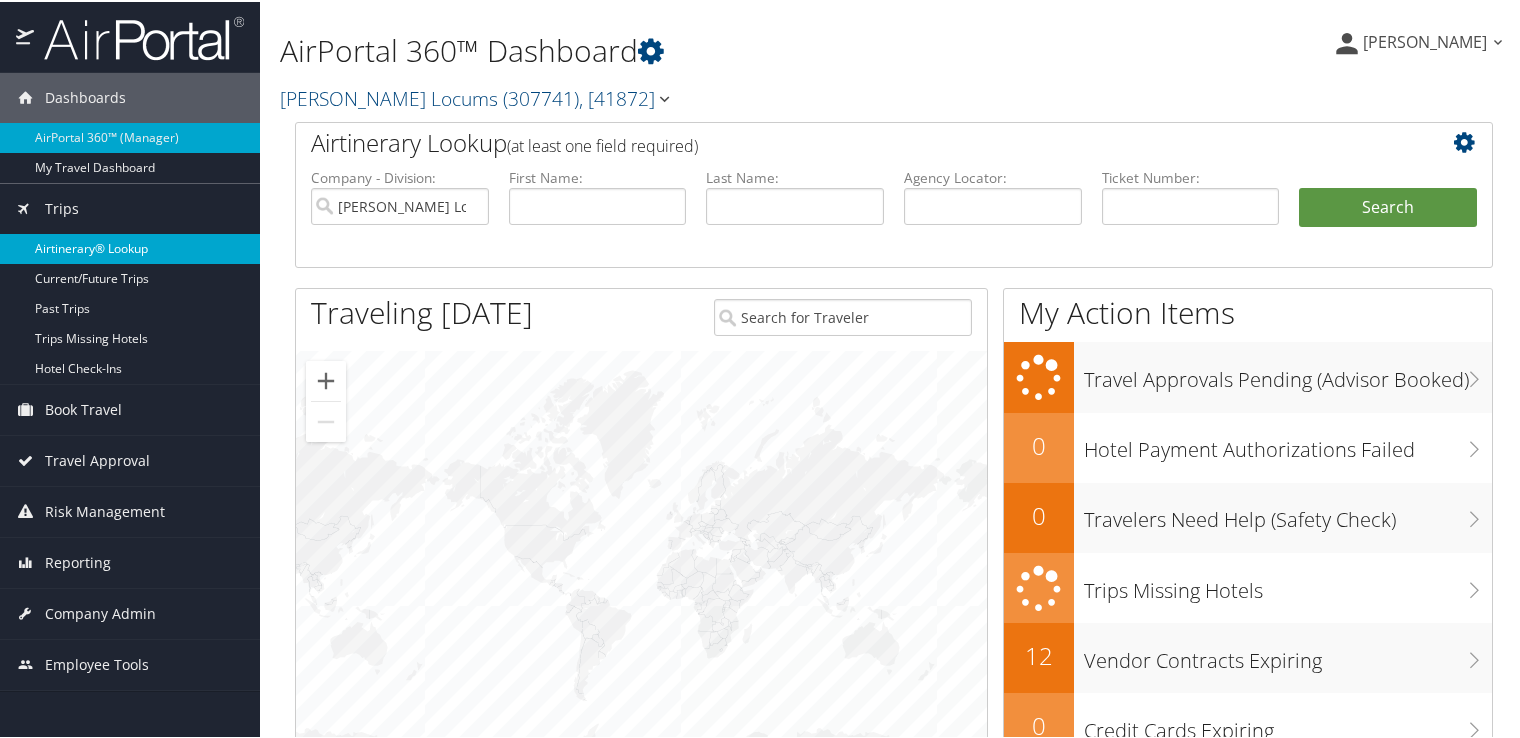 click on "Airtinerary® Lookup" at bounding box center [130, 247] 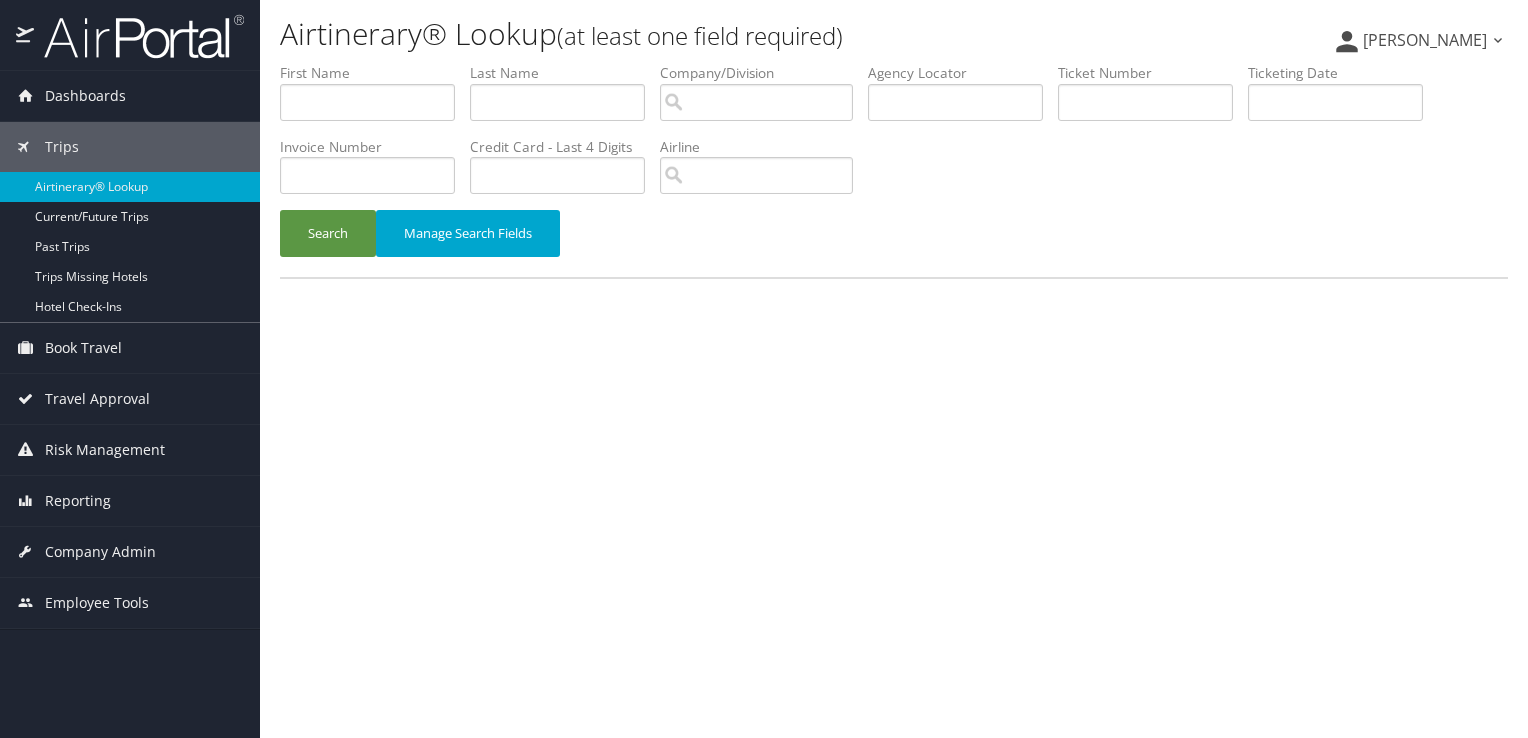 scroll, scrollTop: 0, scrollLeft: 0, axis: both 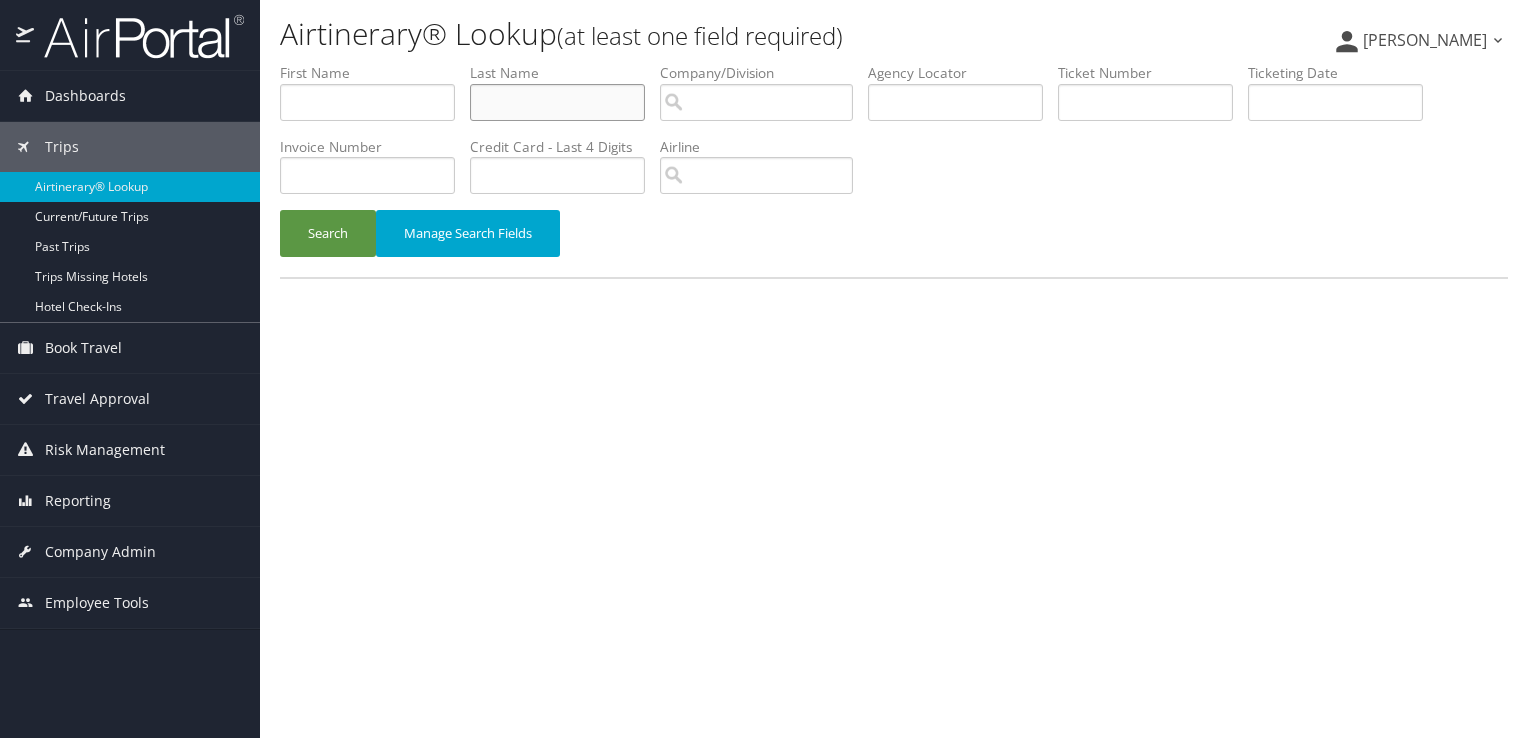 click at bounding box center (557, 102) 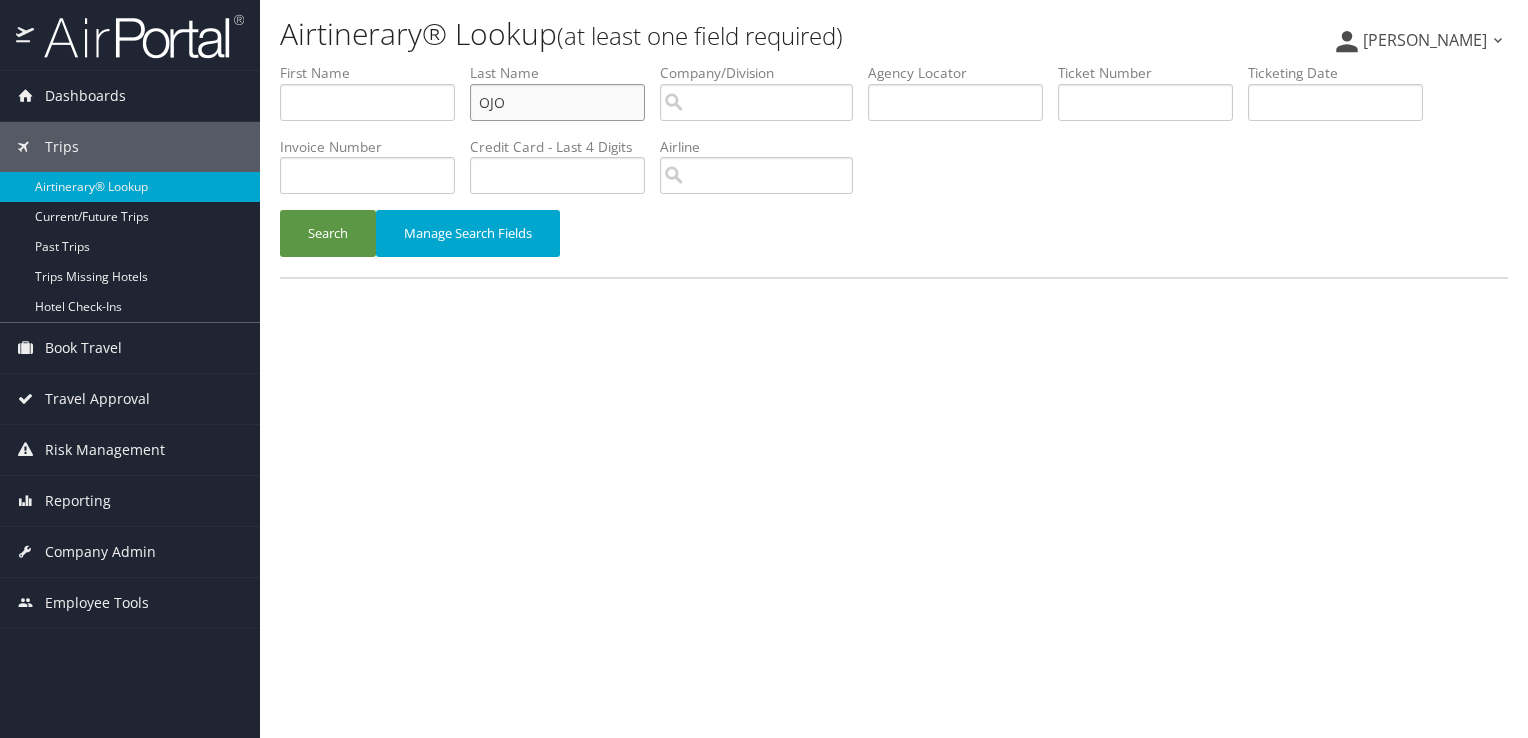 click on "Search" at bounding box center (328, 233) 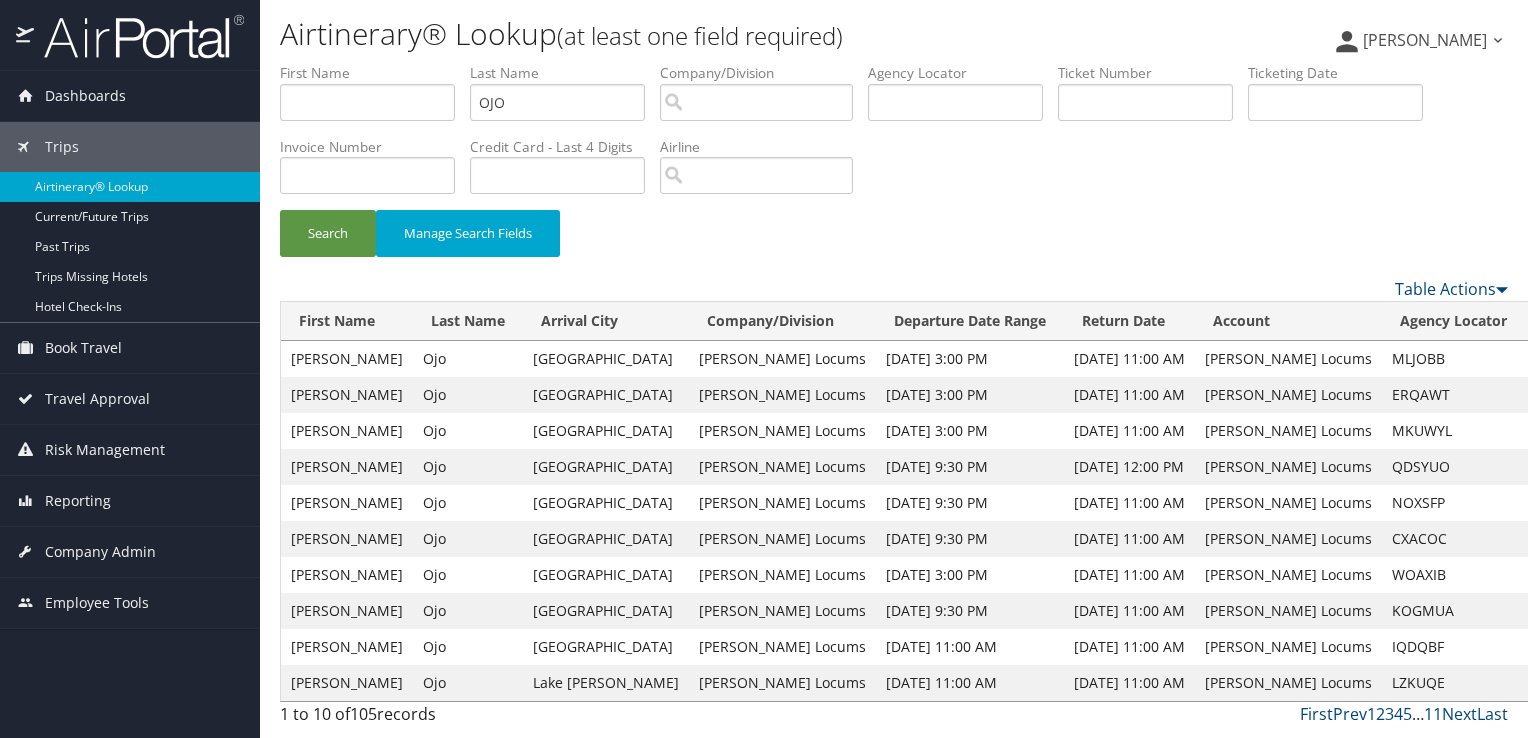 click on "View" at bounding box center [1550, 610] 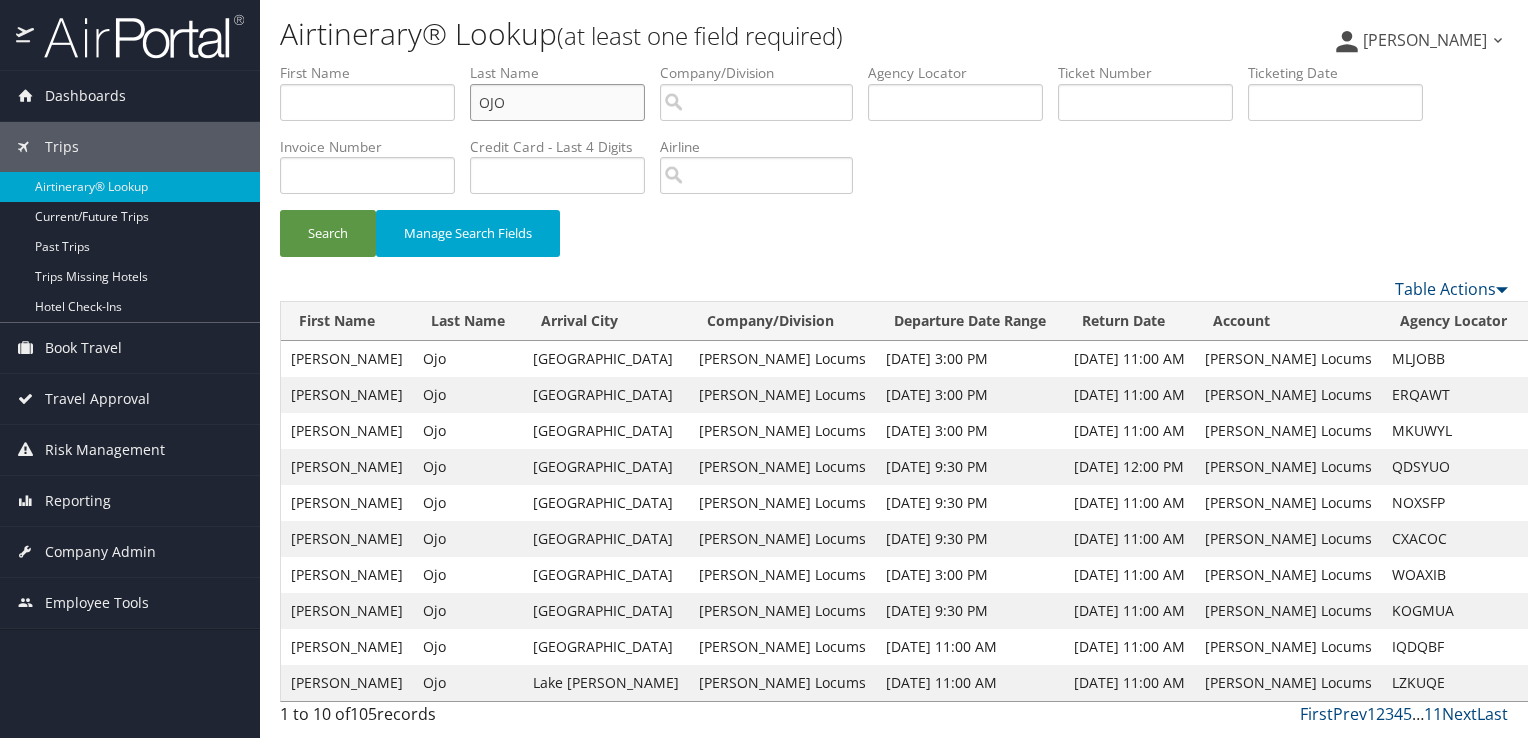 drag, startPoint x: 553, startPoint y: 104, endPoint x: 372, endPoint y: 90, distance: 181.54063 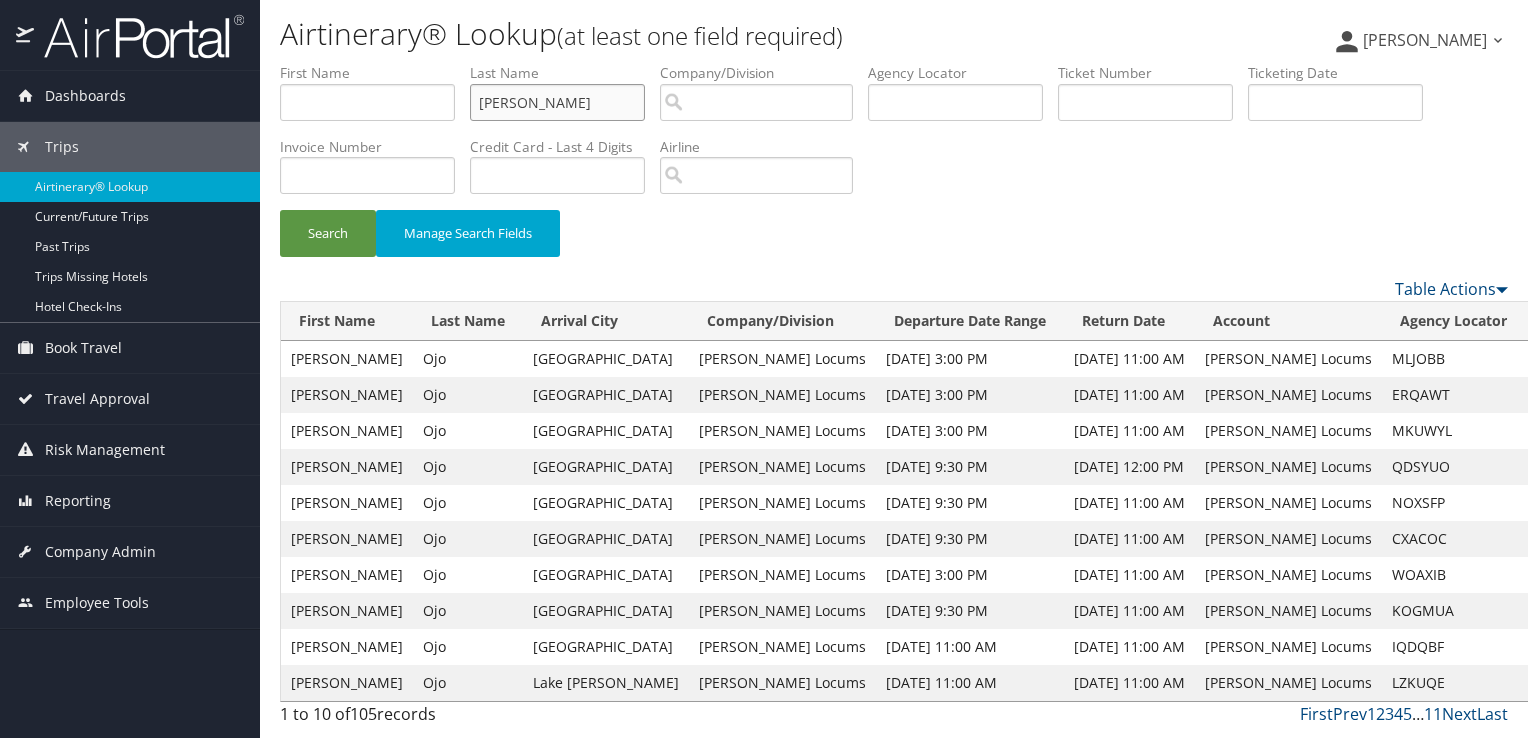 type on "arnold" 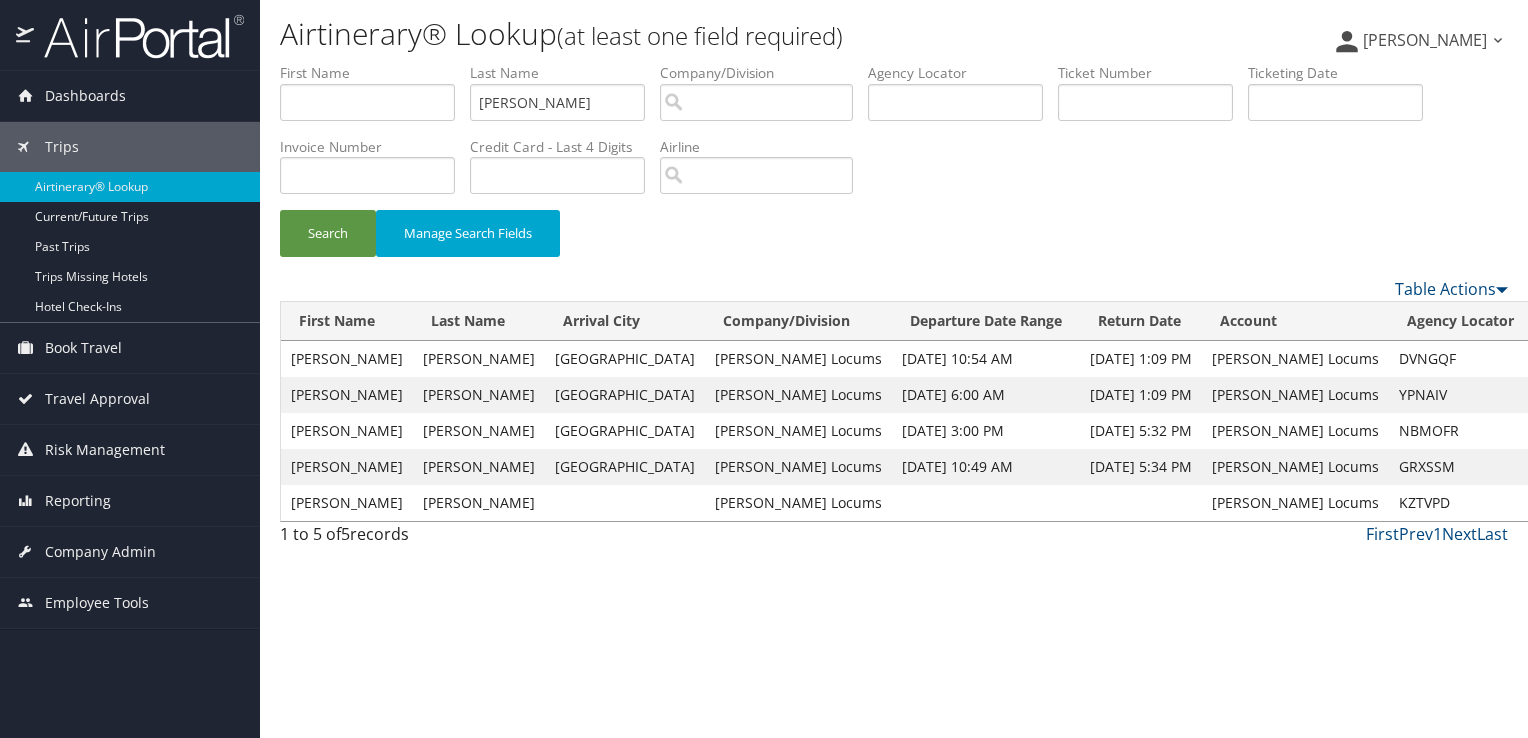 click on "View" at bounding box center [1557, 430] 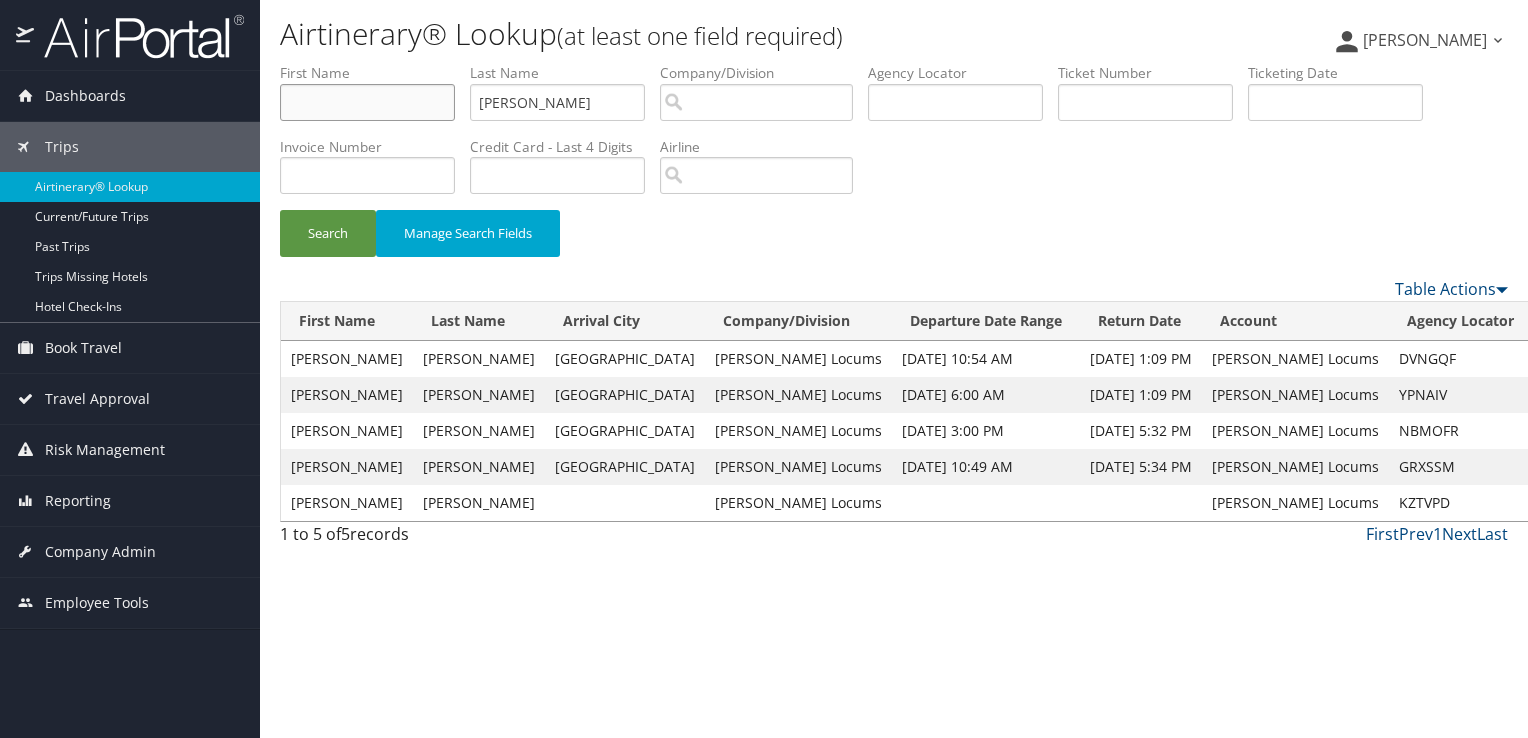 click at bounding box center (367, 102) 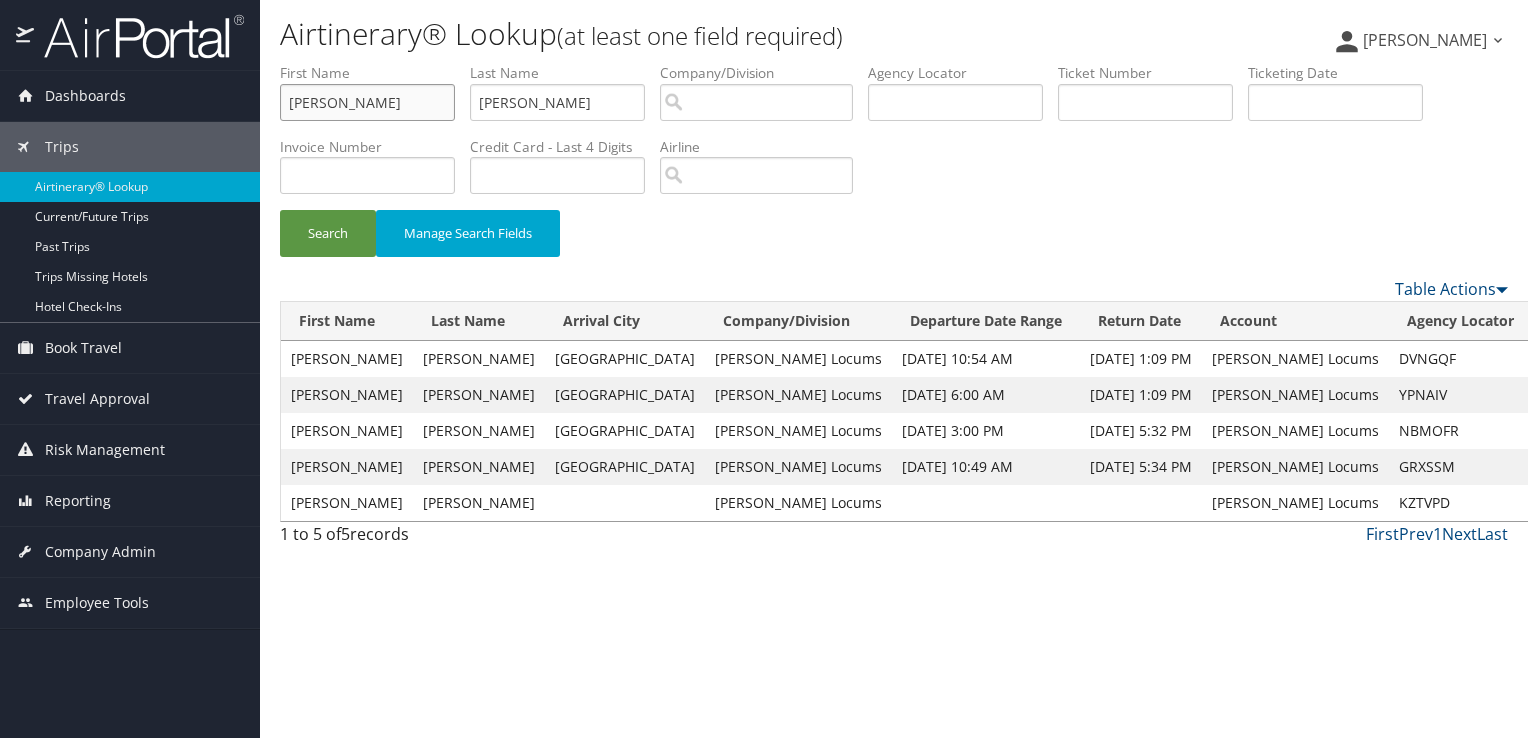 type on "jon" 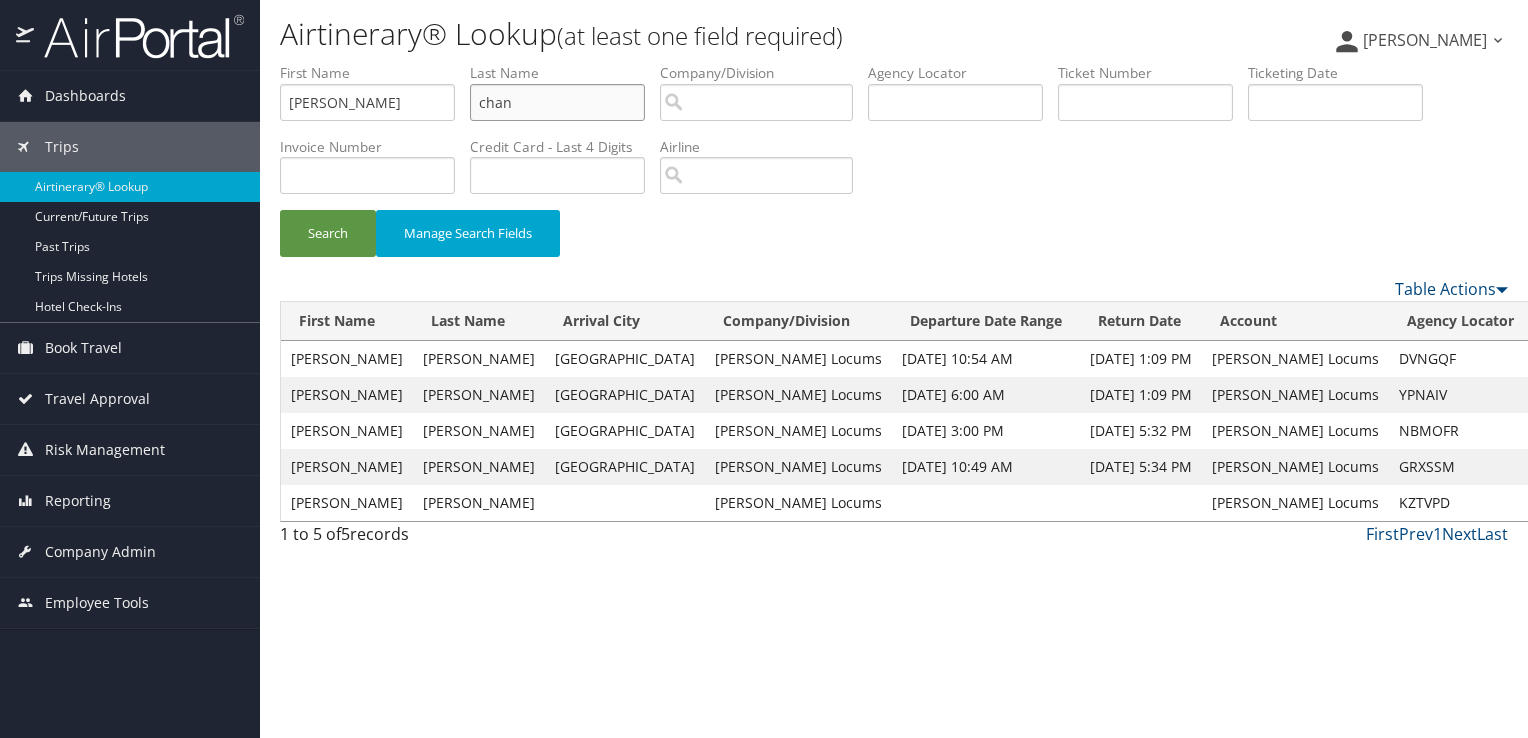 type on "chan" 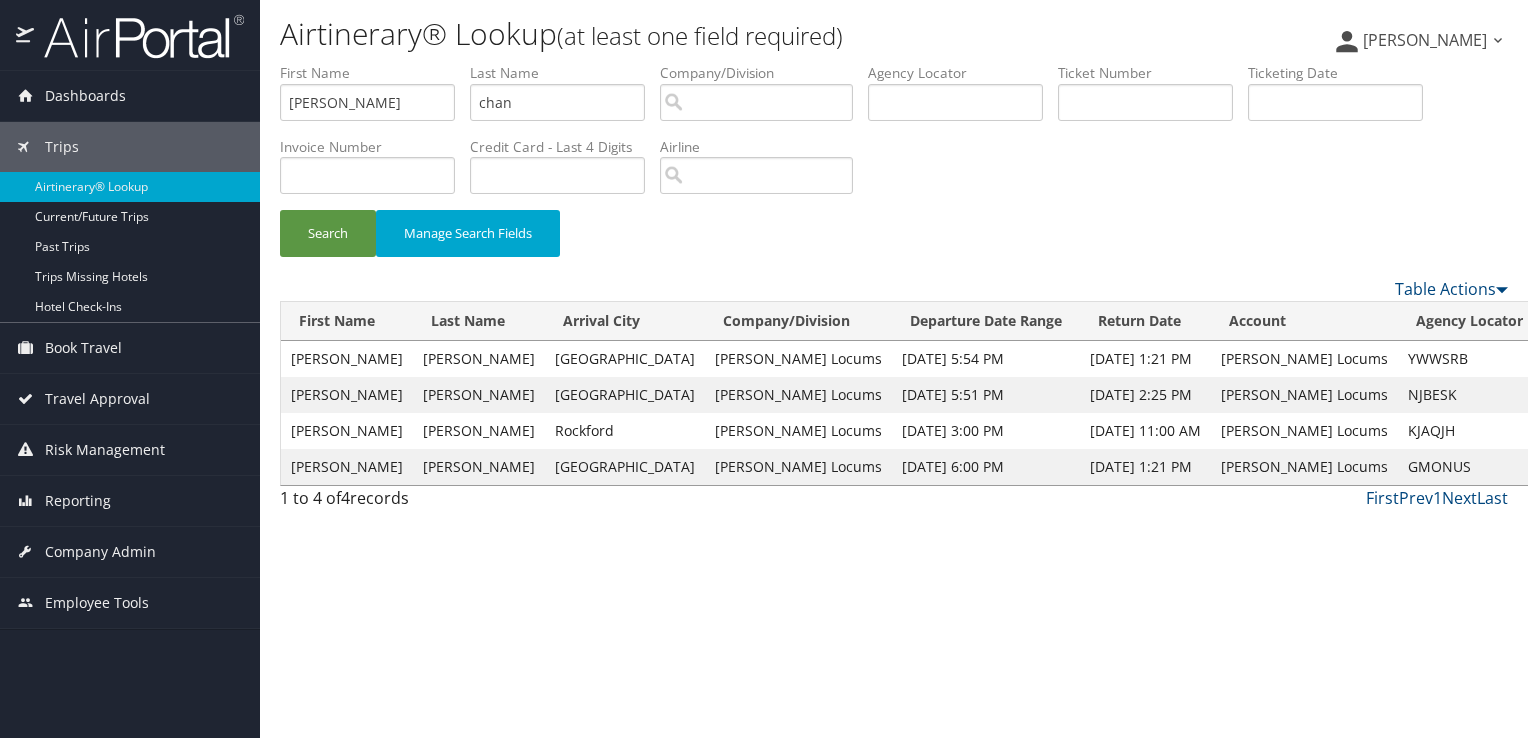click on "View" at bounding box center (1566, 358) 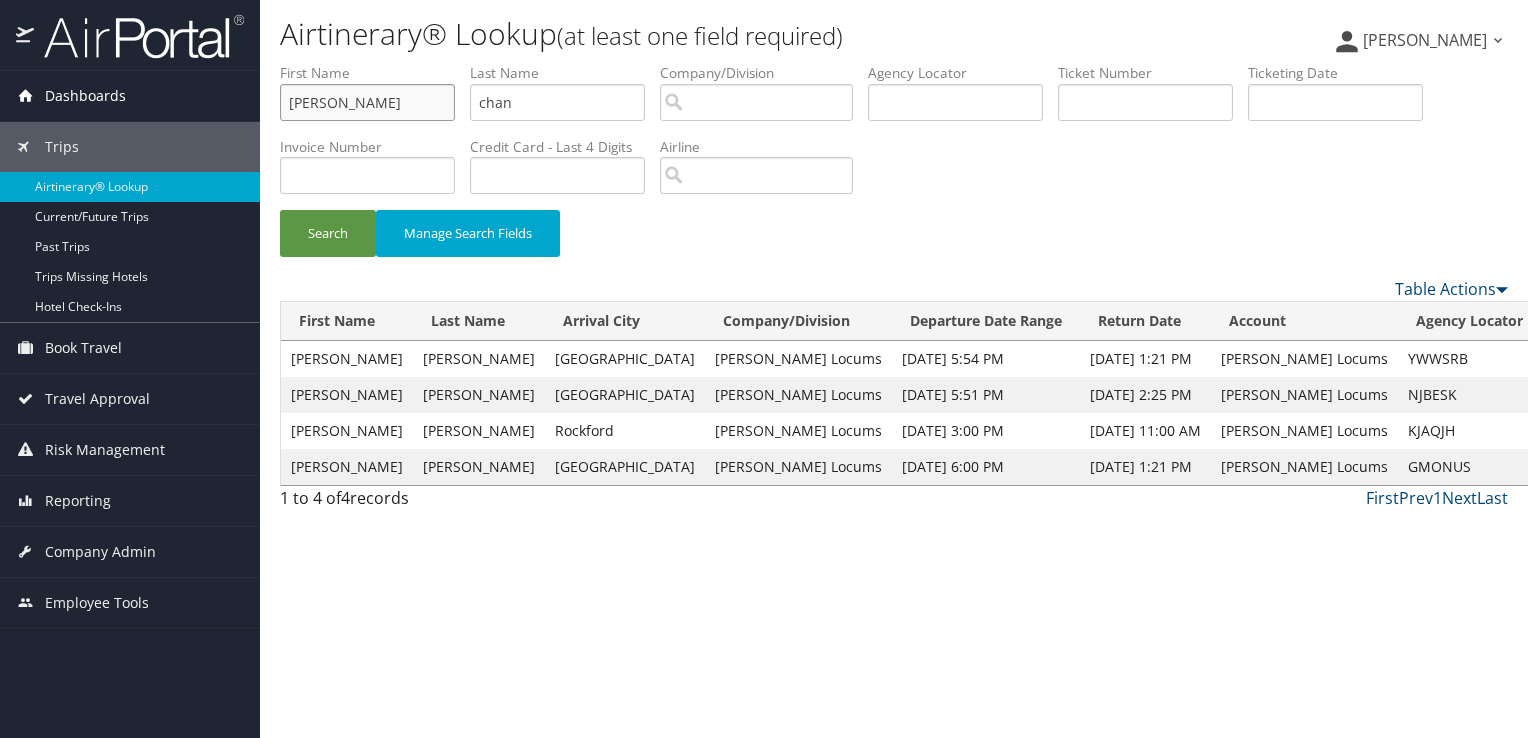 drag, startPoint x: 344, startPoint y: 106, endPoint x: 208, endPoint y: 102, distance: 136.0588 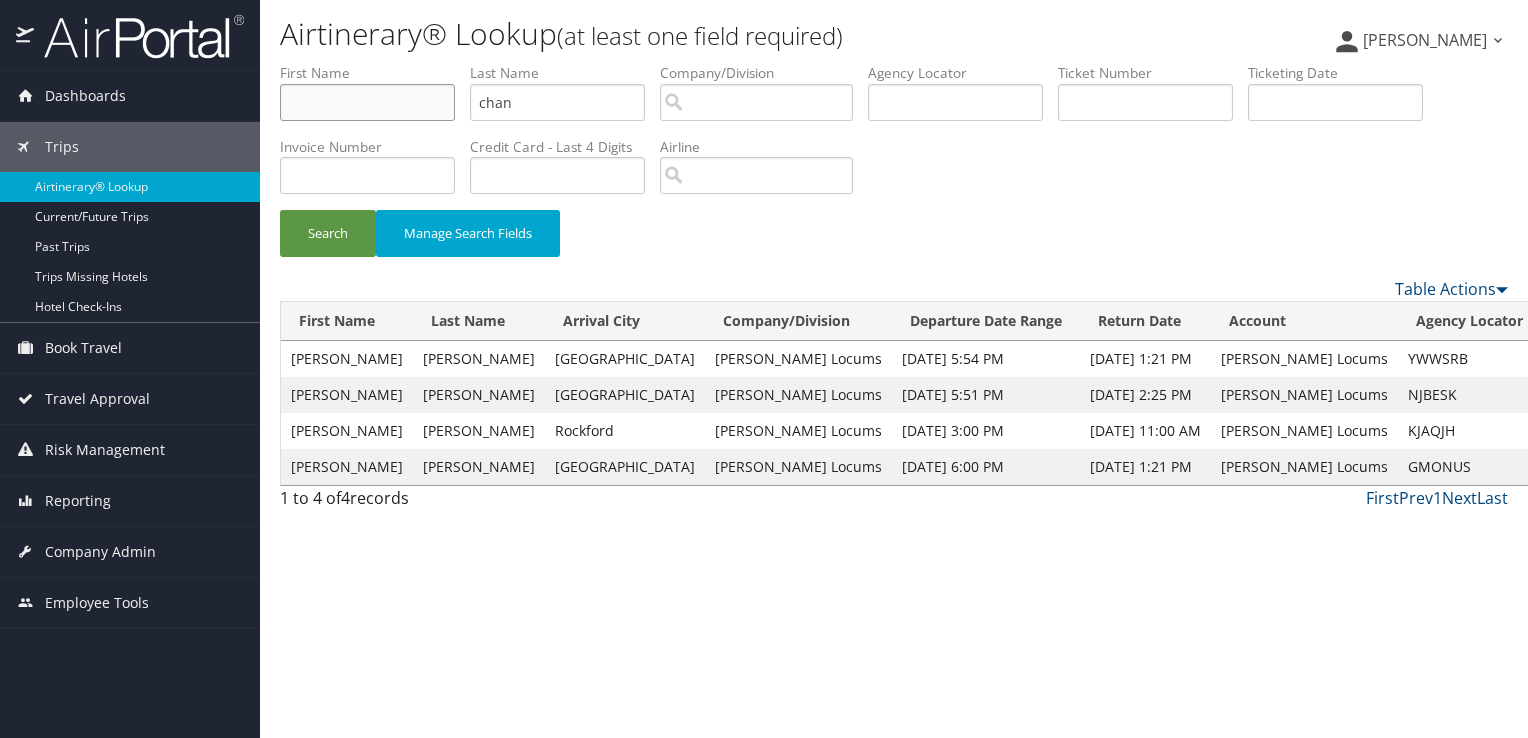type 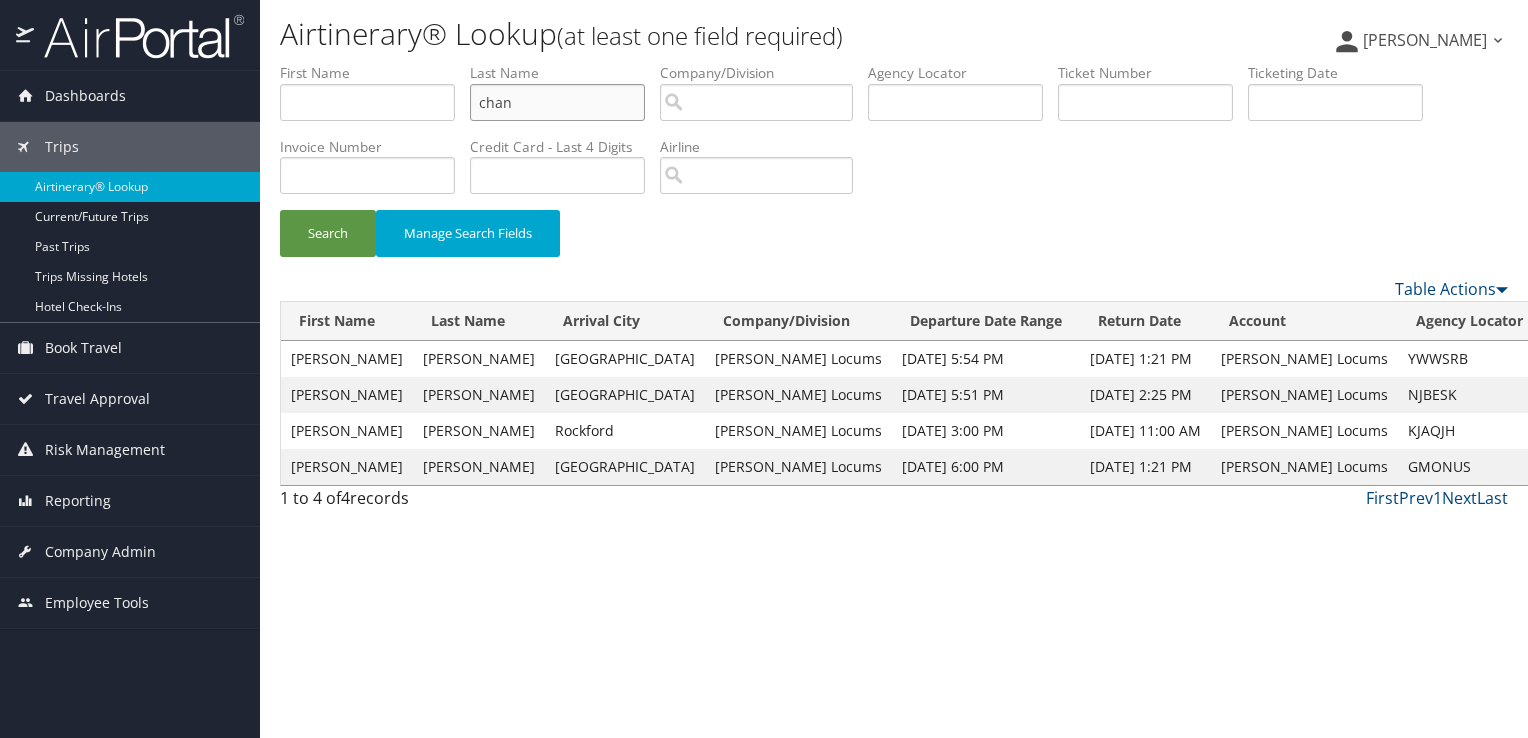 drag, startPoint x: 521, startPoint y: 96, endPoint x: 414, endPoint y: 94, distance: 107.01869 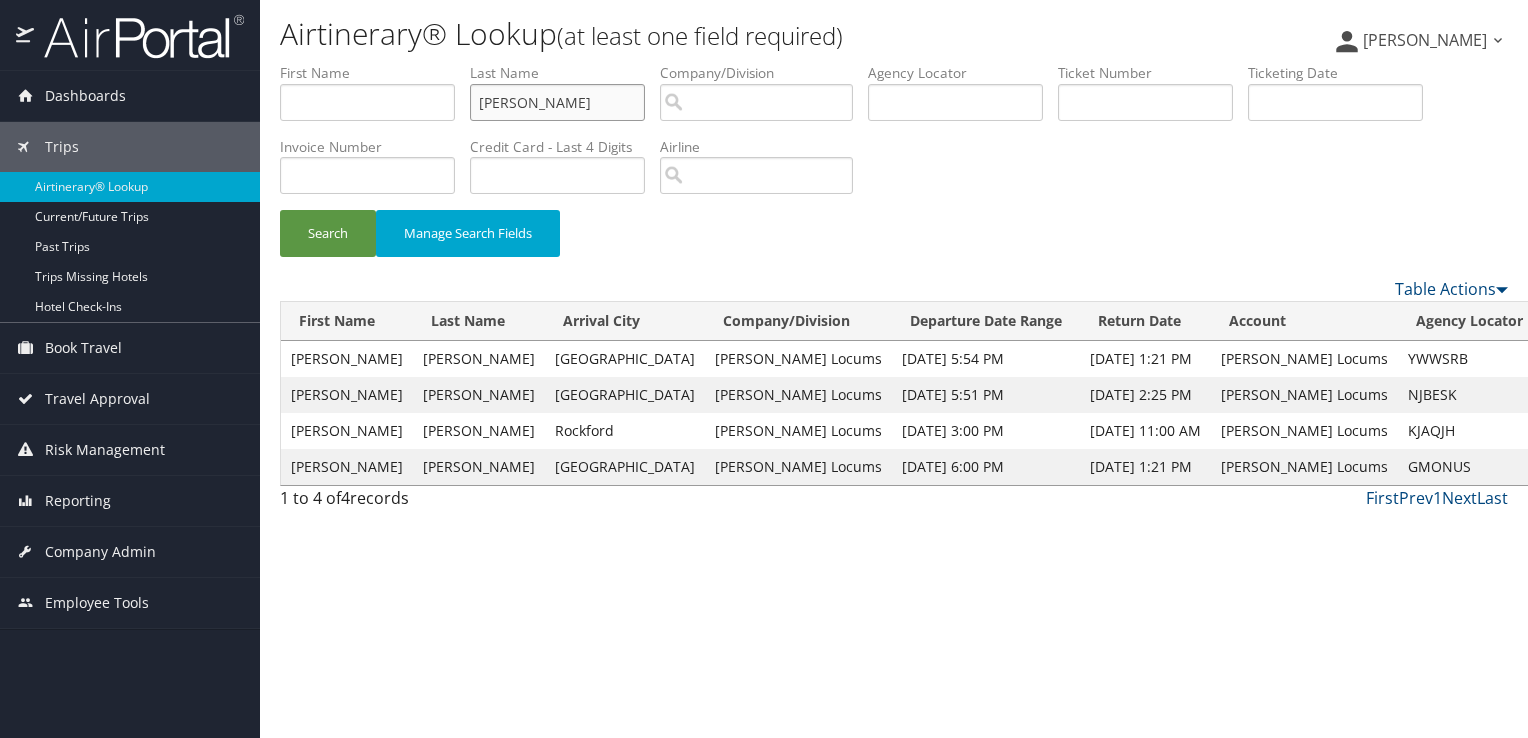 click on "Search" at bounding box center (328, 233) 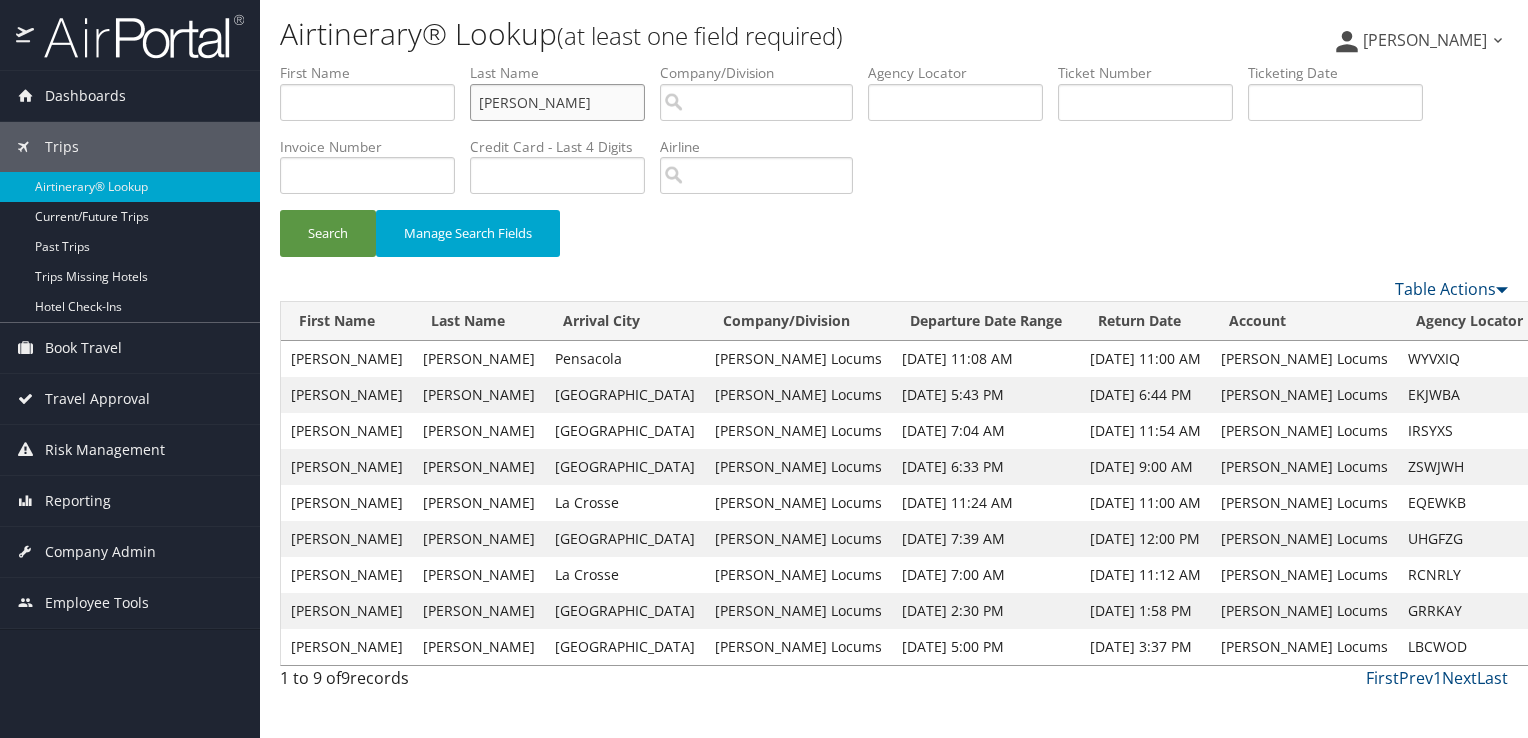 click on "Search" at bounding box center [328, 233] 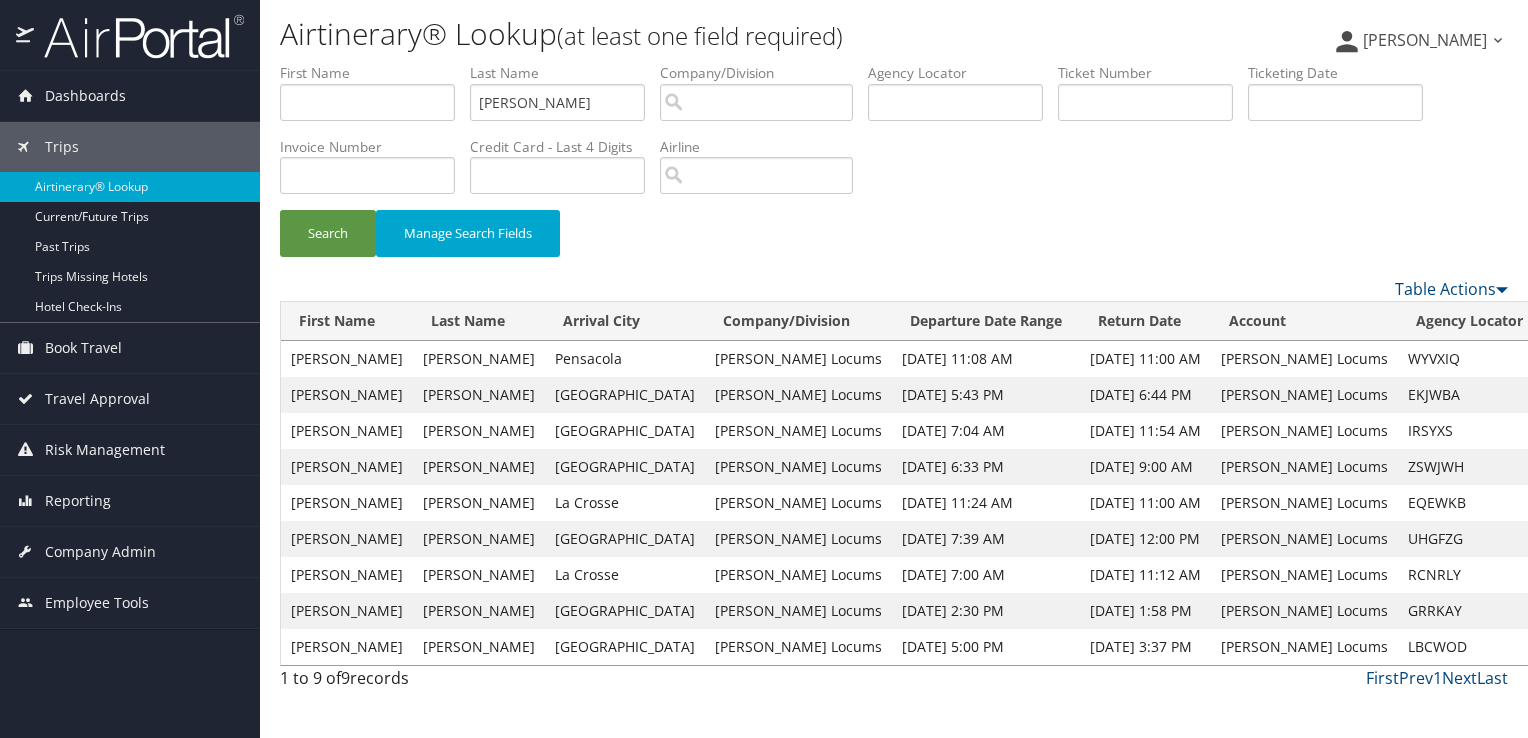 click on "View" at bounding box center [1566, 502] 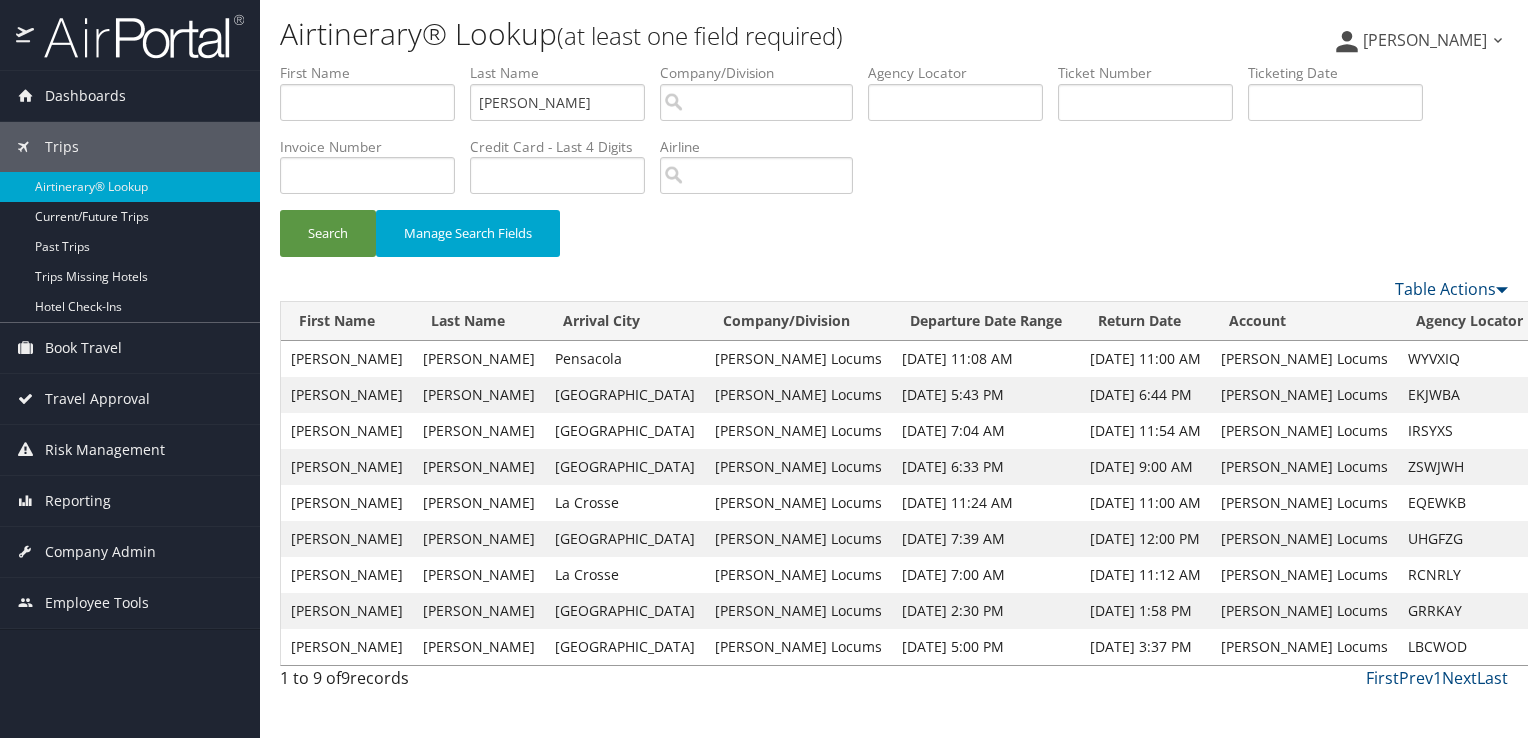 click on "View" at bounding box center (1566, 538) 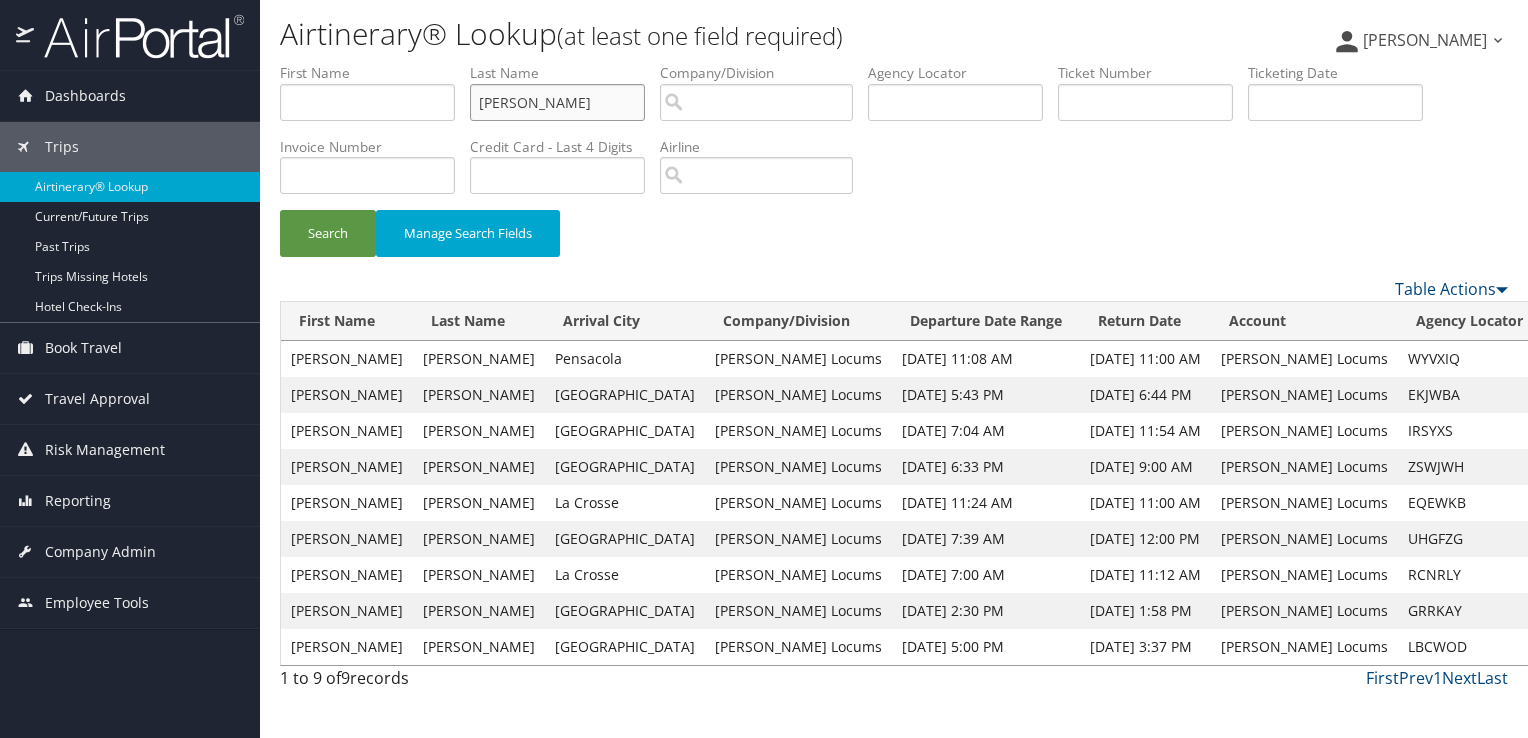drag, startPoint x: 582, startPoint y: 99, endPoint x: 336, endPoint y: 108, distance: 246.16458 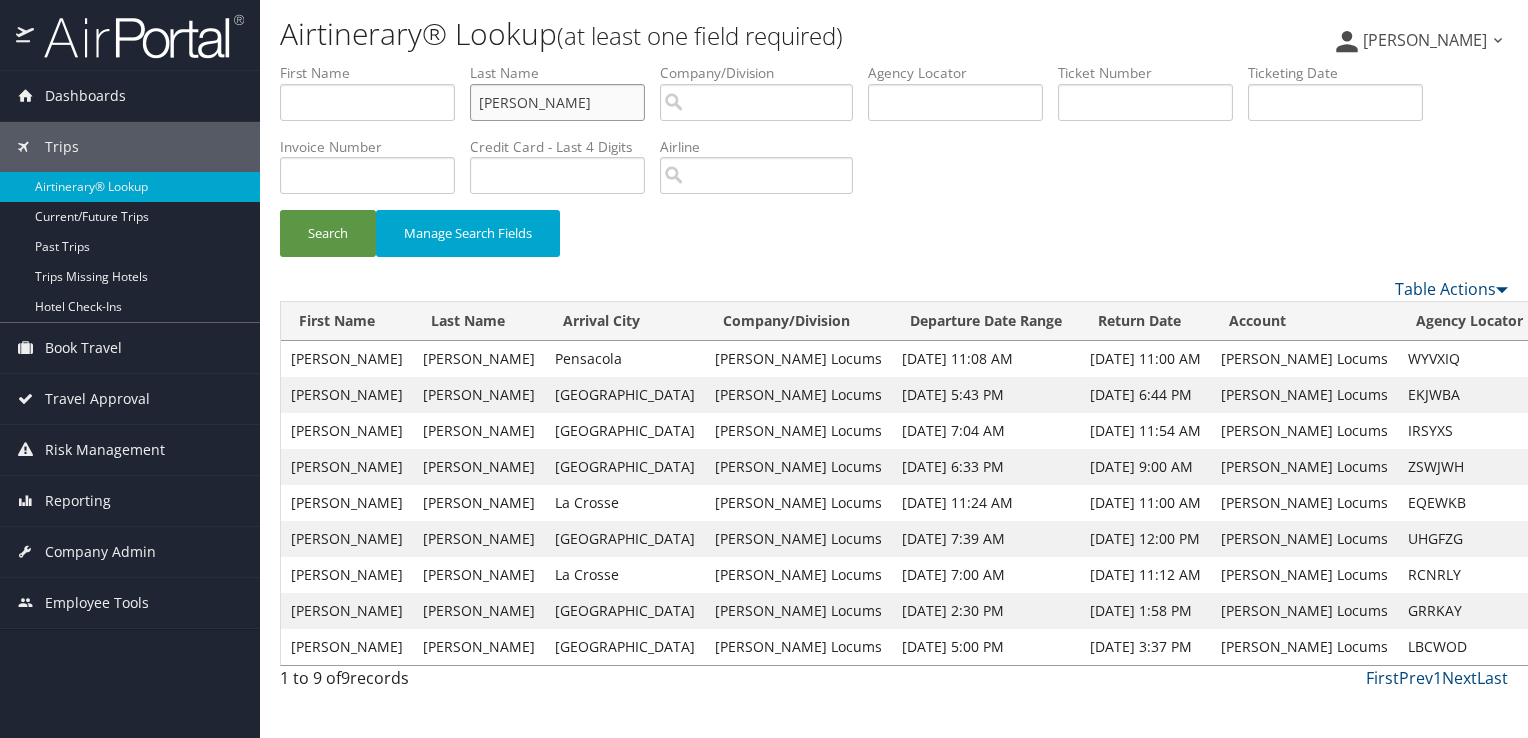 type on "baskin" 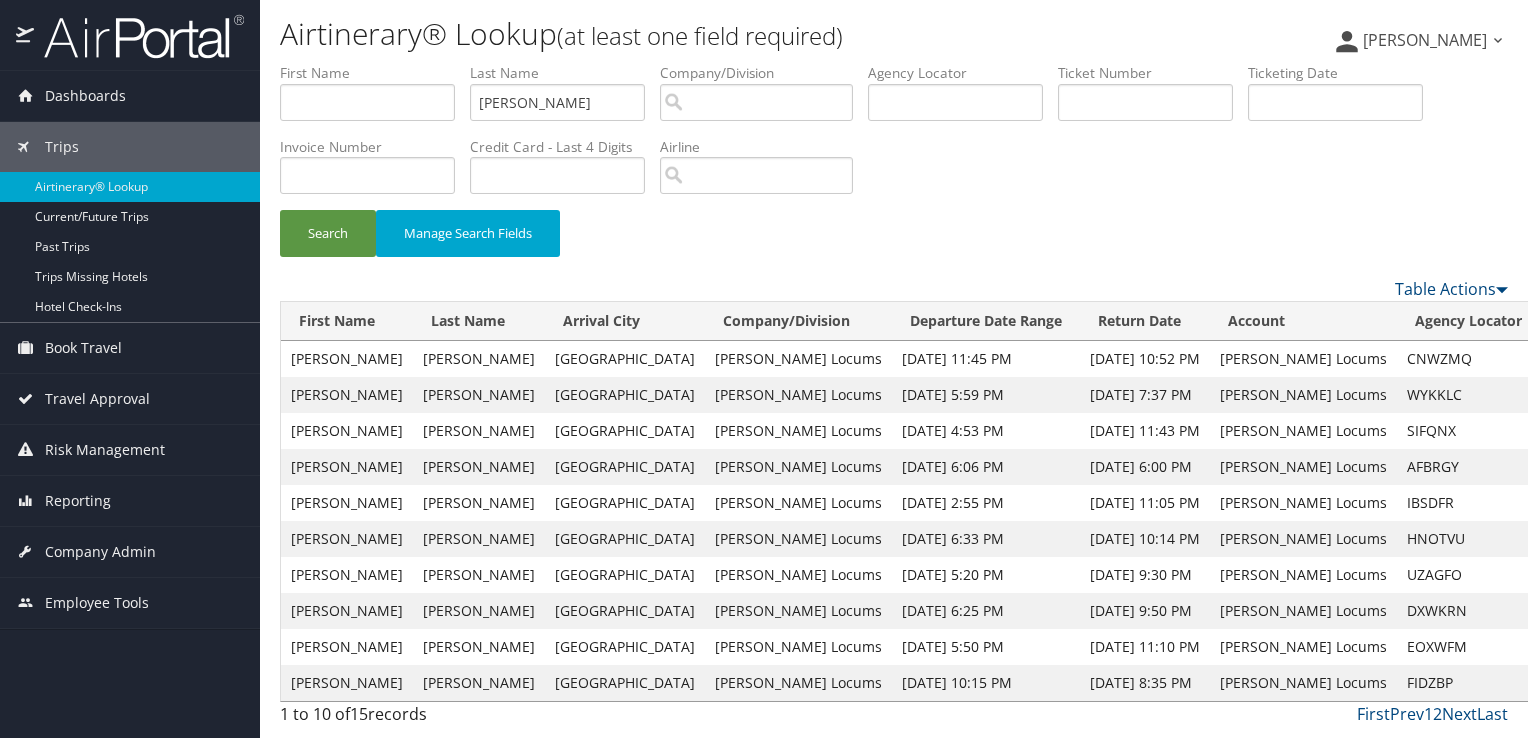 click on "View" at bounding box center [1565, 358] 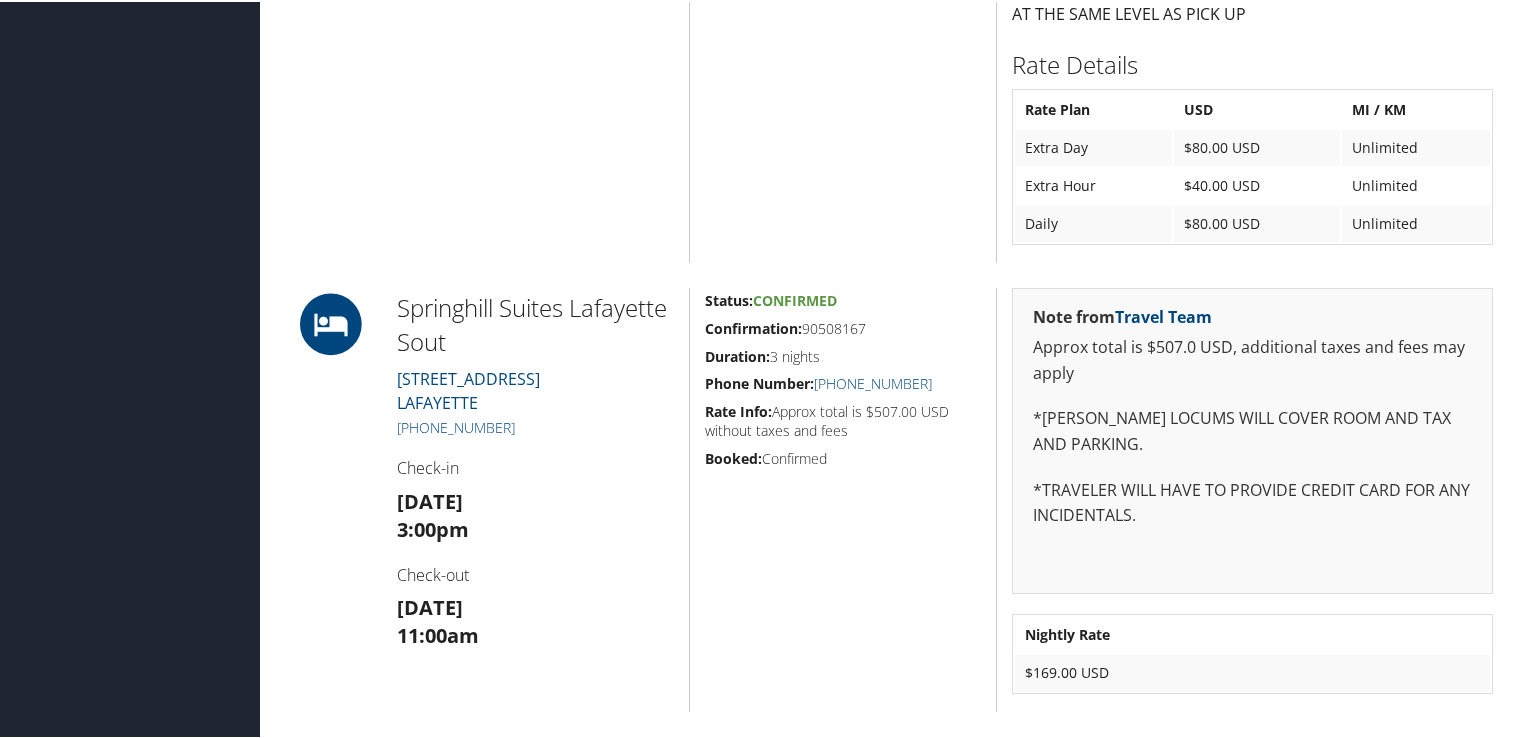 scroll, scrollTop: 1900, scrollLeft: 0, axis: vertical 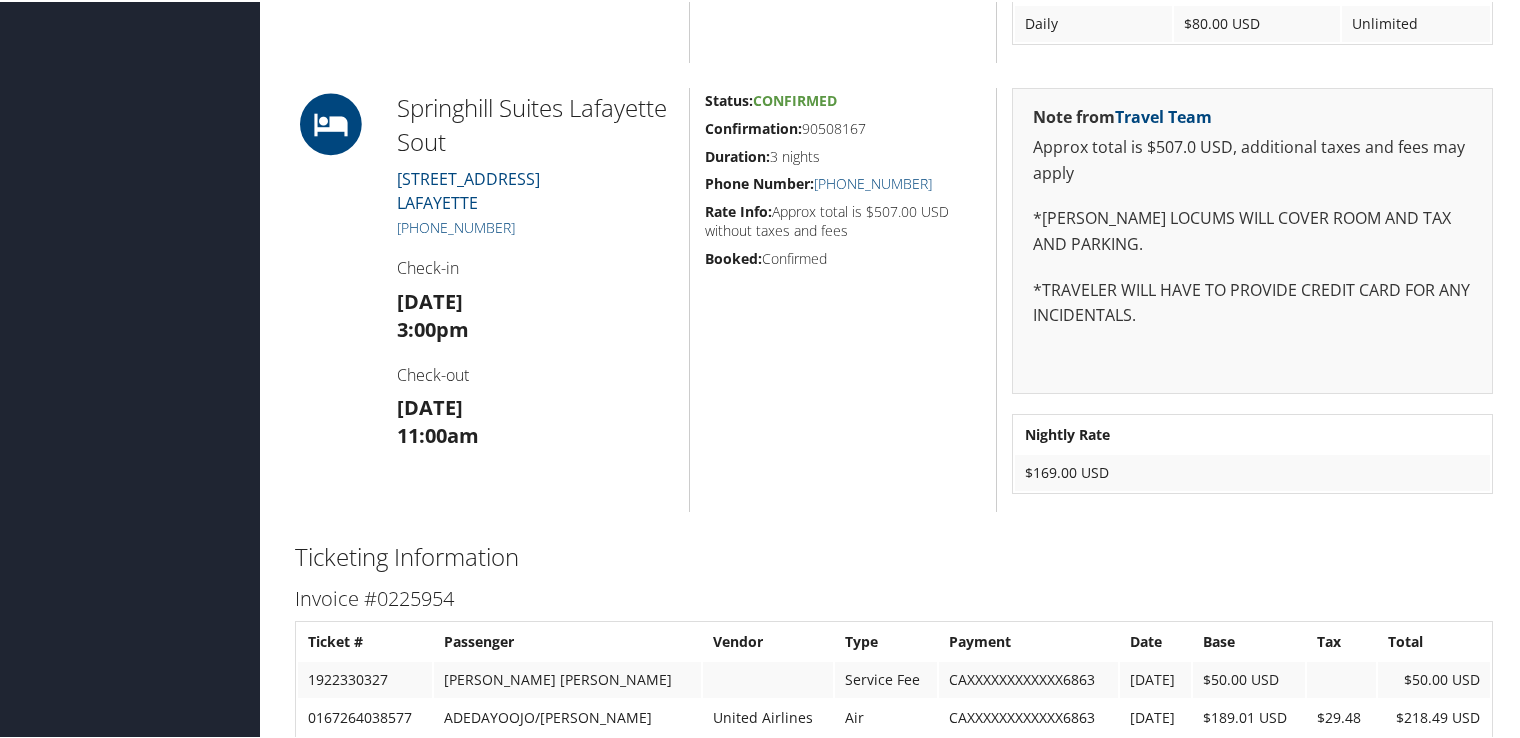 click on "Status:  Confirmed          Confirmation: 1378722019EXCNT          Duration:  4 days                                  Rate Info:  Approx rental cost is 425.60 USD          Confirmation:  1378722019EXCNT                          Corp Discount #:  @XXXXXX          Type:  Intermediate  Automatic Car                          Member ID:  969398006                                  Booked:  Confirmed" at bounding box center [842, -222] 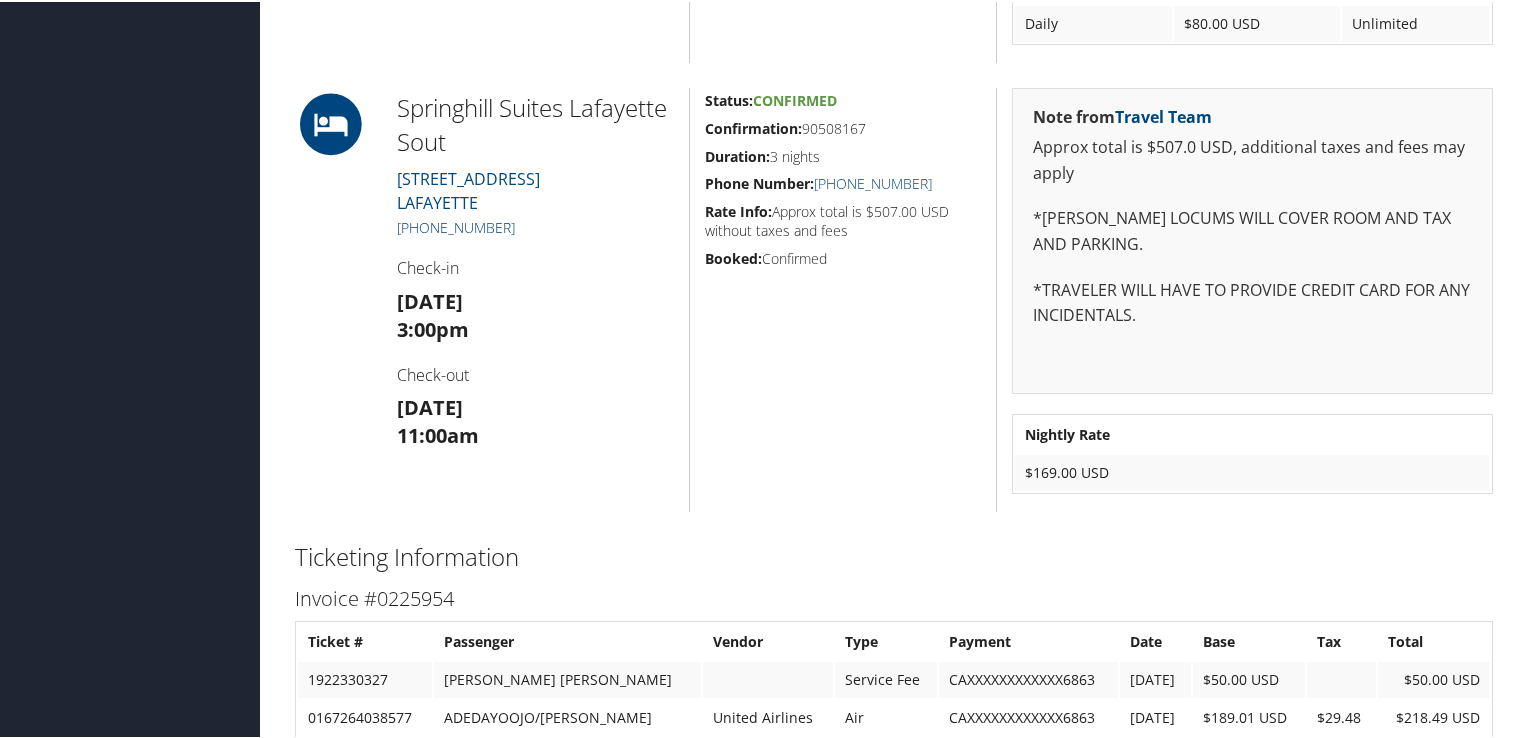 click on "+1 (337) 981-5512" at bounding box center (456, 225) 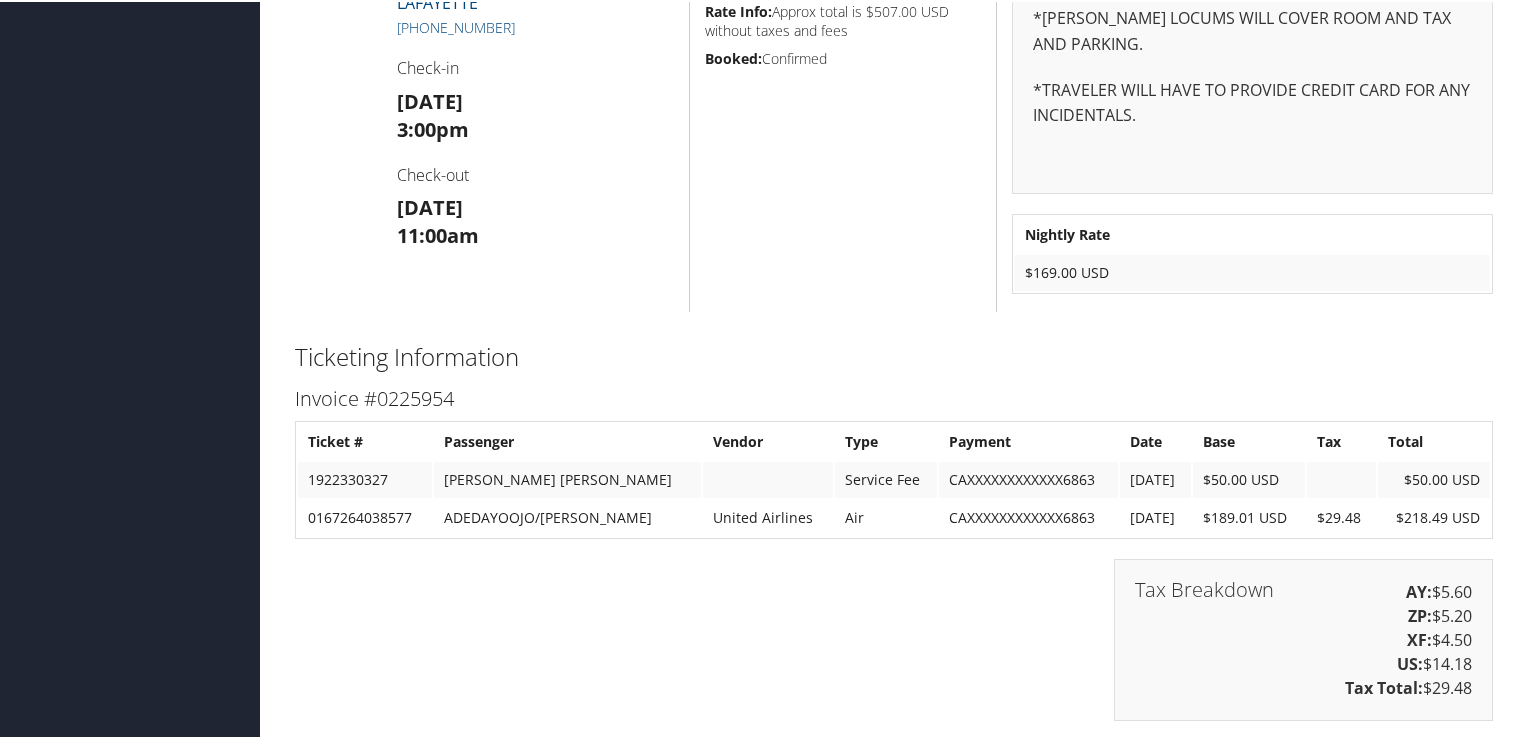 scroll, scrollTop: 2000, scrollLeft: 0, axis: vertical 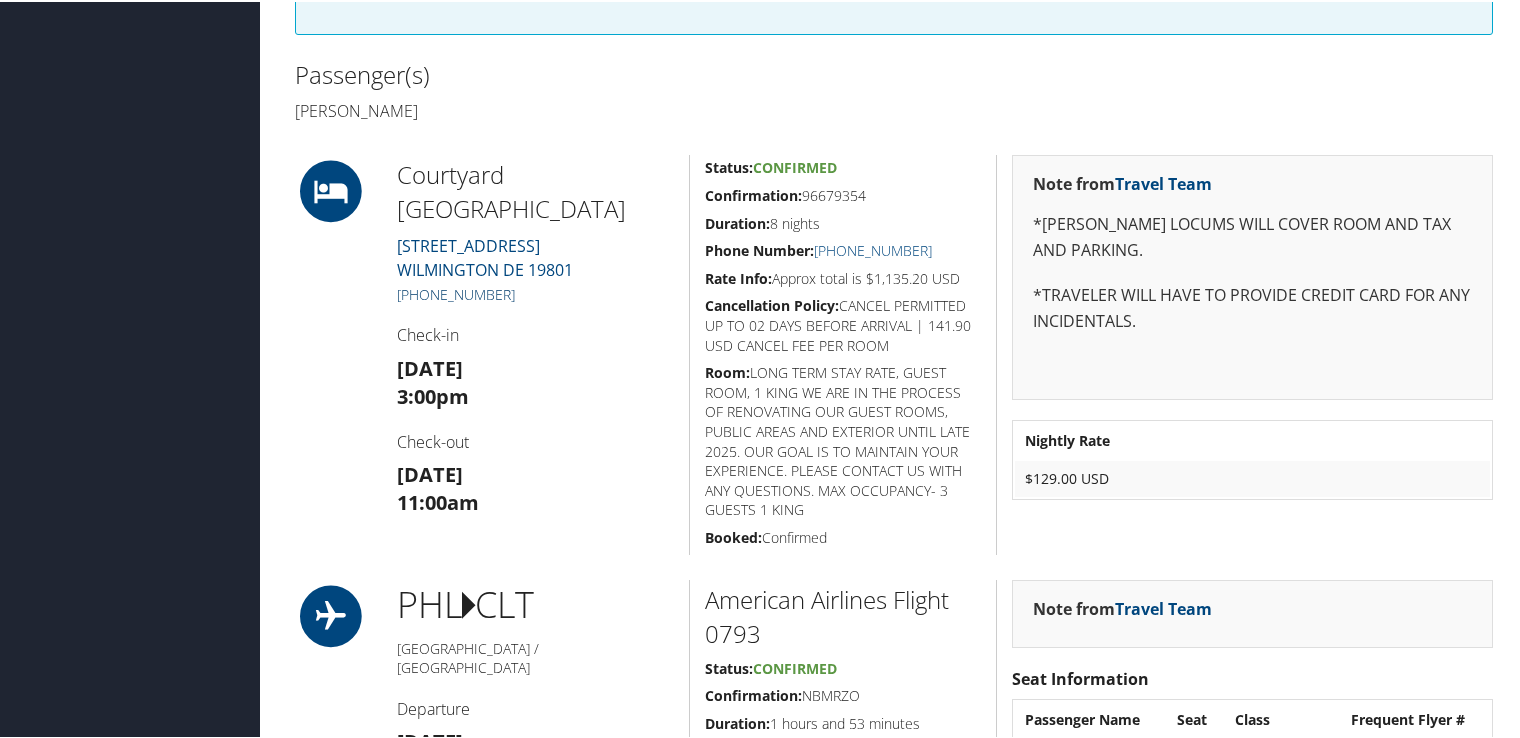 click on "[PHONE_NUMBER]" at bounding box center (456, 292) 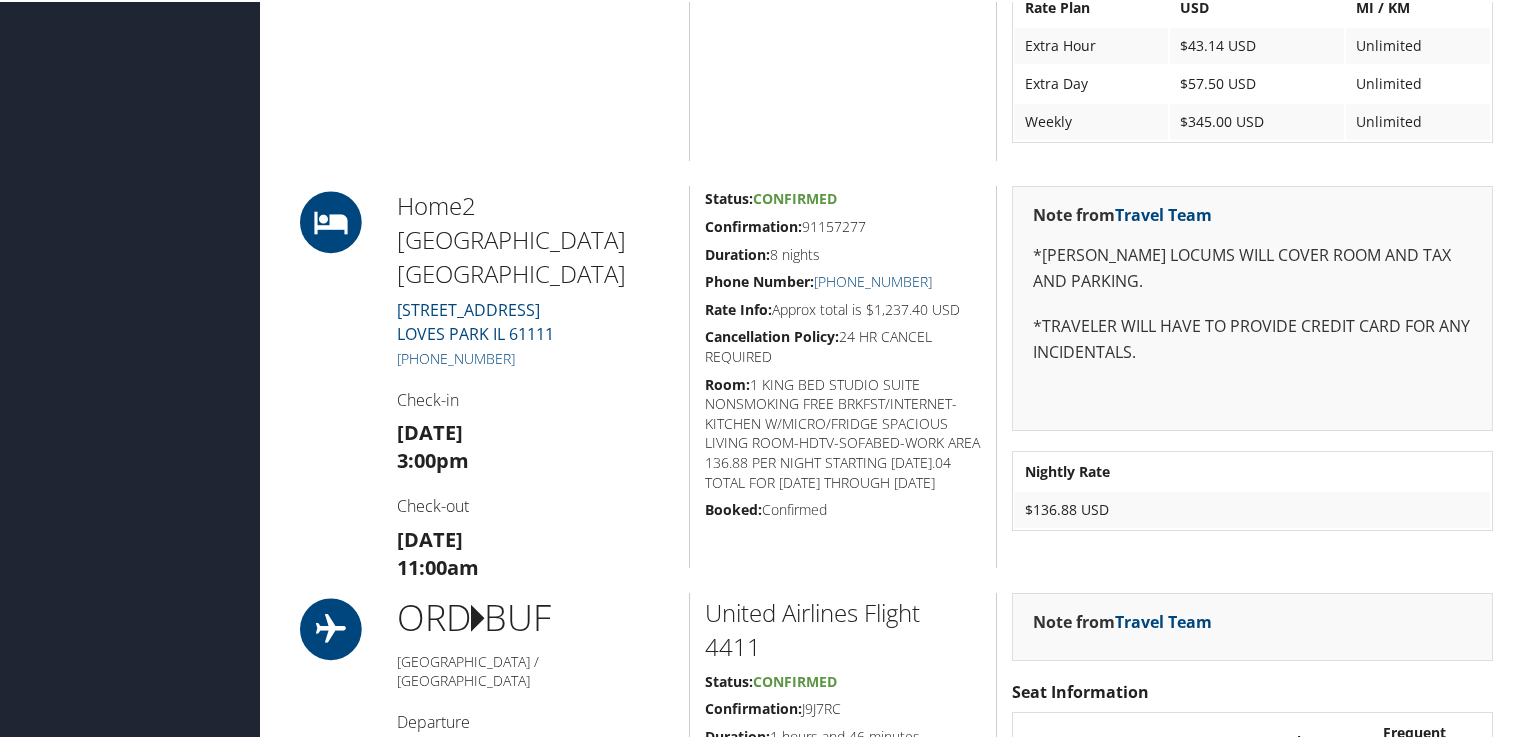 scroll, scrollTop: 1500, scrollLeft: 0, axis: vertical 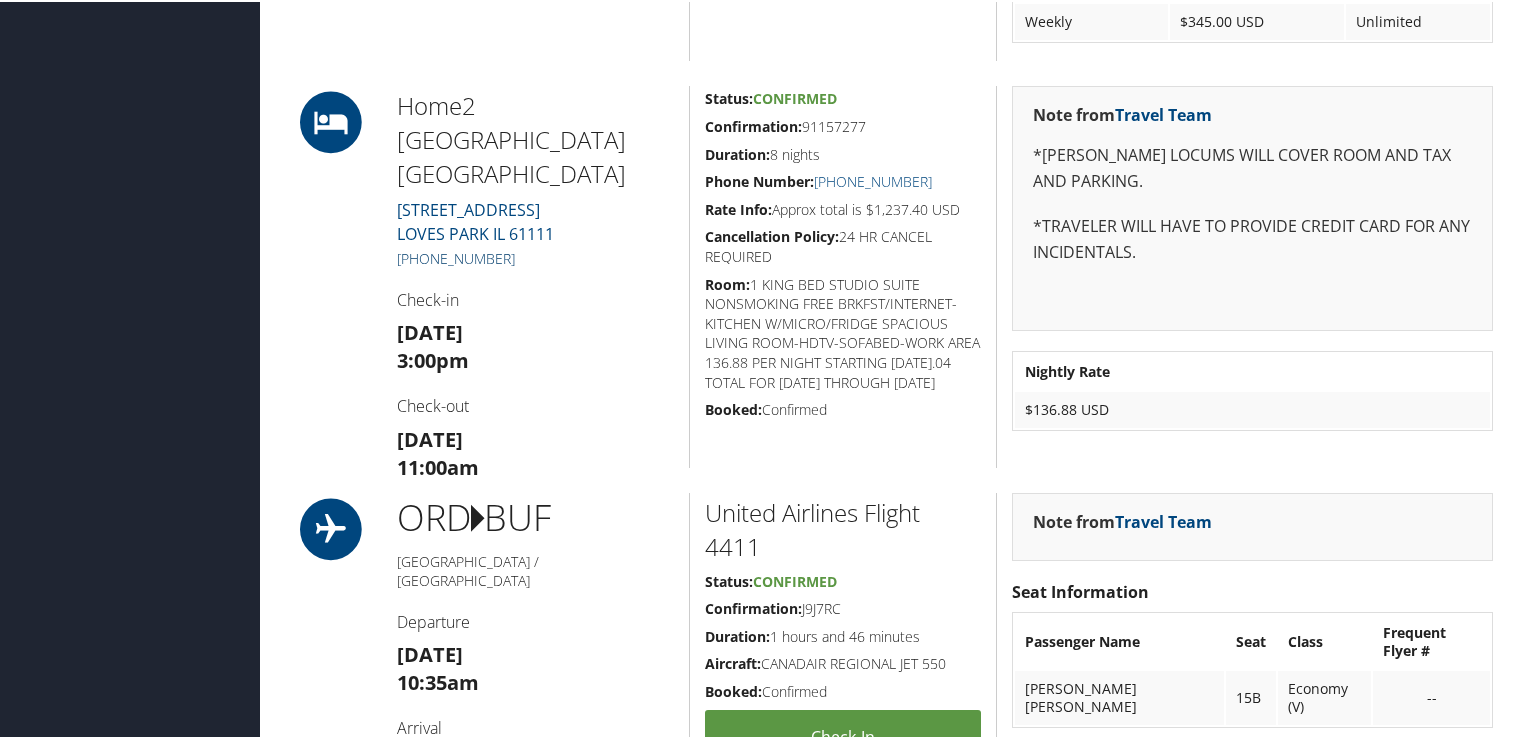 click on "+1 (815) 580-0044" at bounding box center [456, 256] 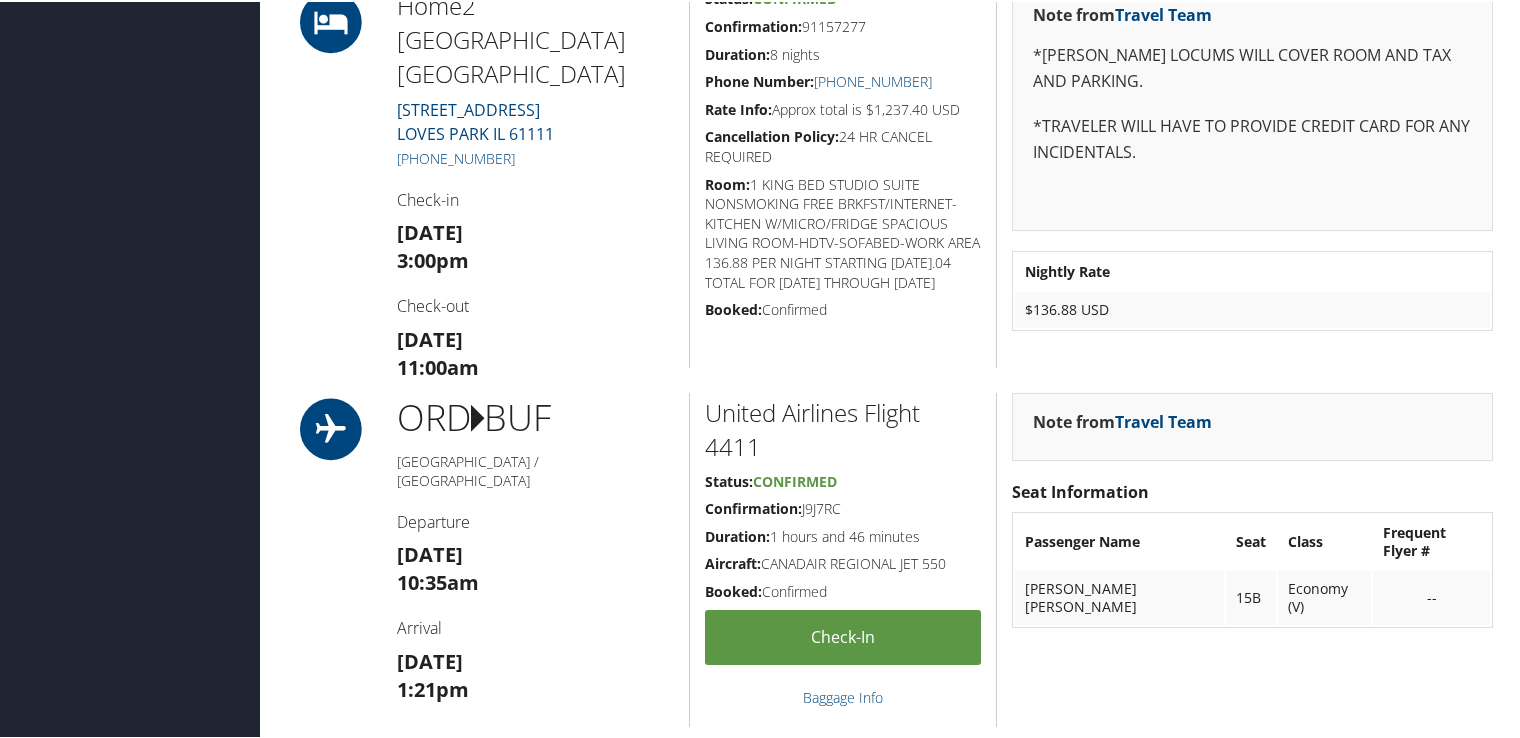 scroll, scrollTop: 1500, scrollLeft: 0, axis: vertical 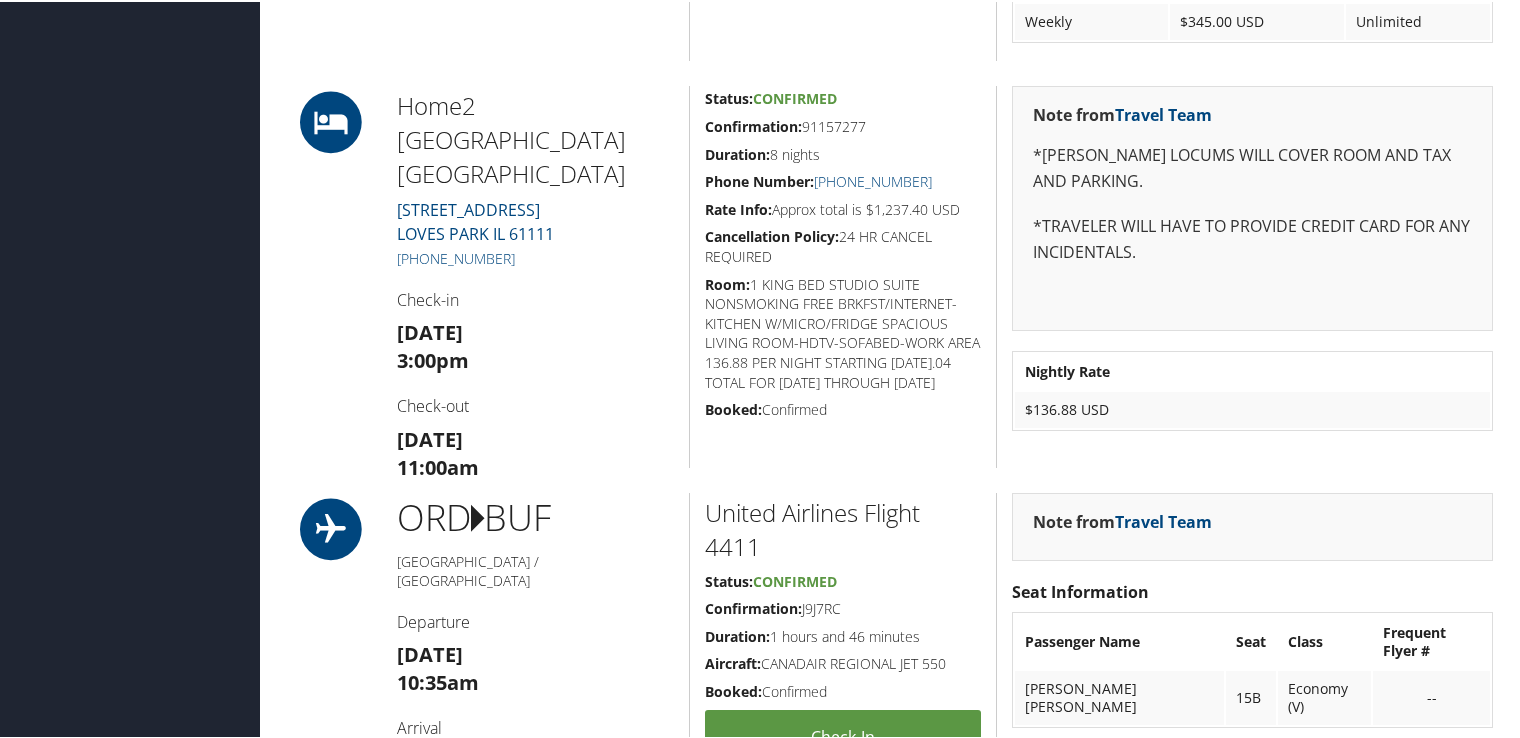 click on "Dashboards AirPortal 360™ (Manager) My Travel Dashboard   Trips Airtinerary® Lookup Current/Future Trips Past Trips Trips Missing Hotels Hotel Check-ins   Book Travel Approval Request (Beta) Book/Manage Online Trips   Travel Approval Pending Trip Approvals Approved Trips Canceled Trips Approvals (Beta)   Risk Management SecurityLogic® Map Assistance Requests Travel Alerts Notifications   Reporting Unused Tickets Savings Tracker Virtual Pay Lookup   Company Admin Company Information Configure Approval Types (Beta) People Users (Beta) Vendor Contracts Travel Policy Service Fees  Reporting Fields (Beta) Report Settings Virtual Pay Settings   Employee Tools Help Desk
Airtinerary®" at bounding box center (764, 121) 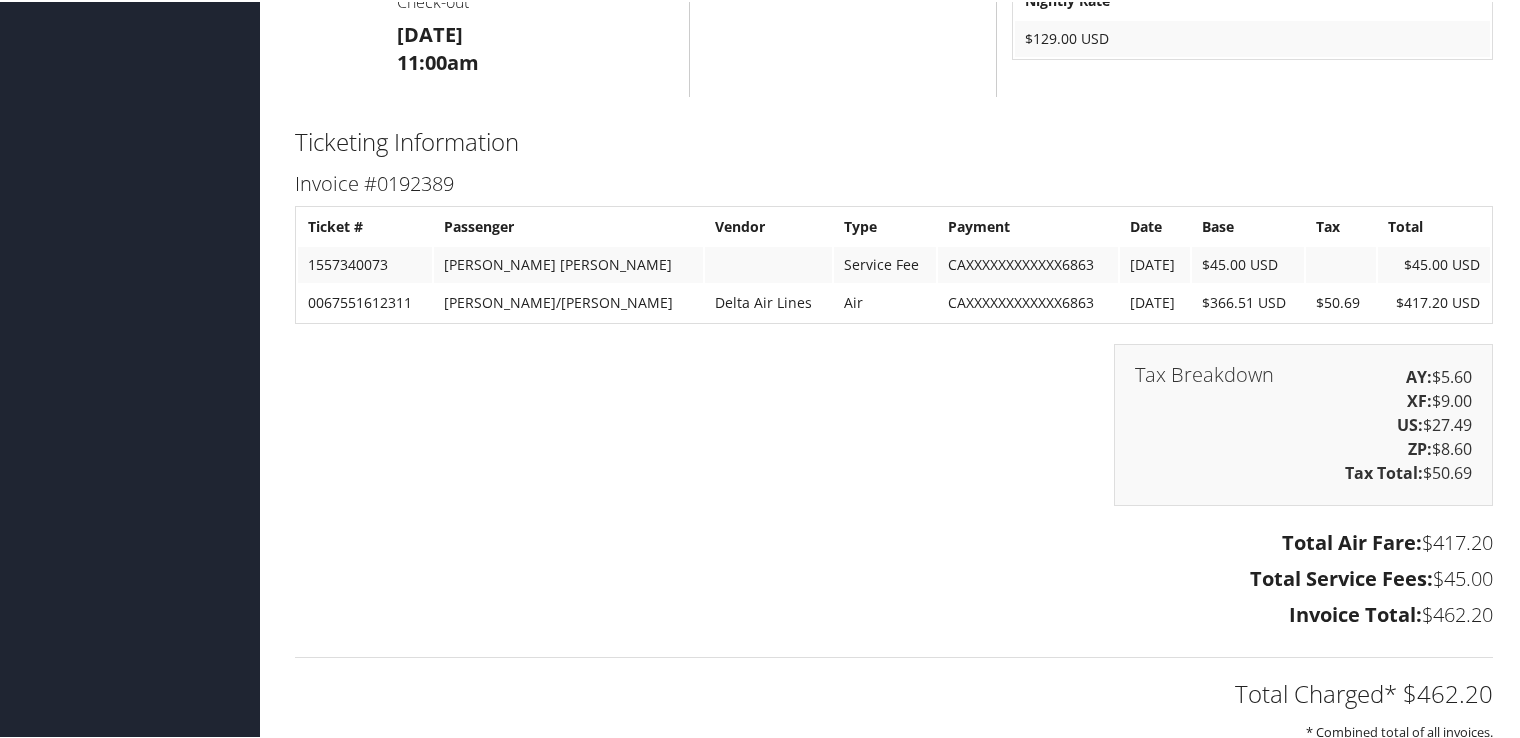scroll, scrollTop: 1900, scrollLeft: 0, axis: vertical 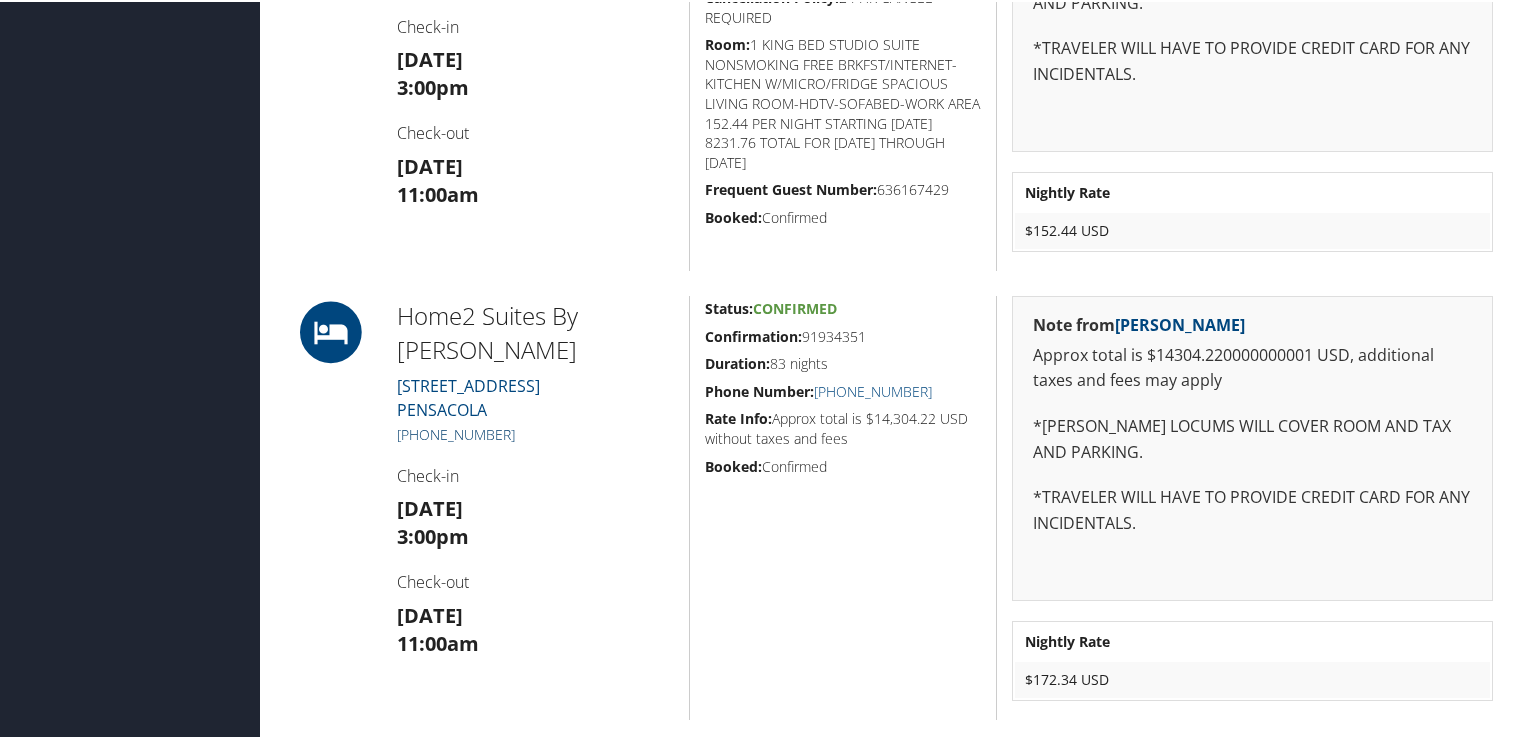 click on "(850) 977-7100" at bounding box center (456, 432) 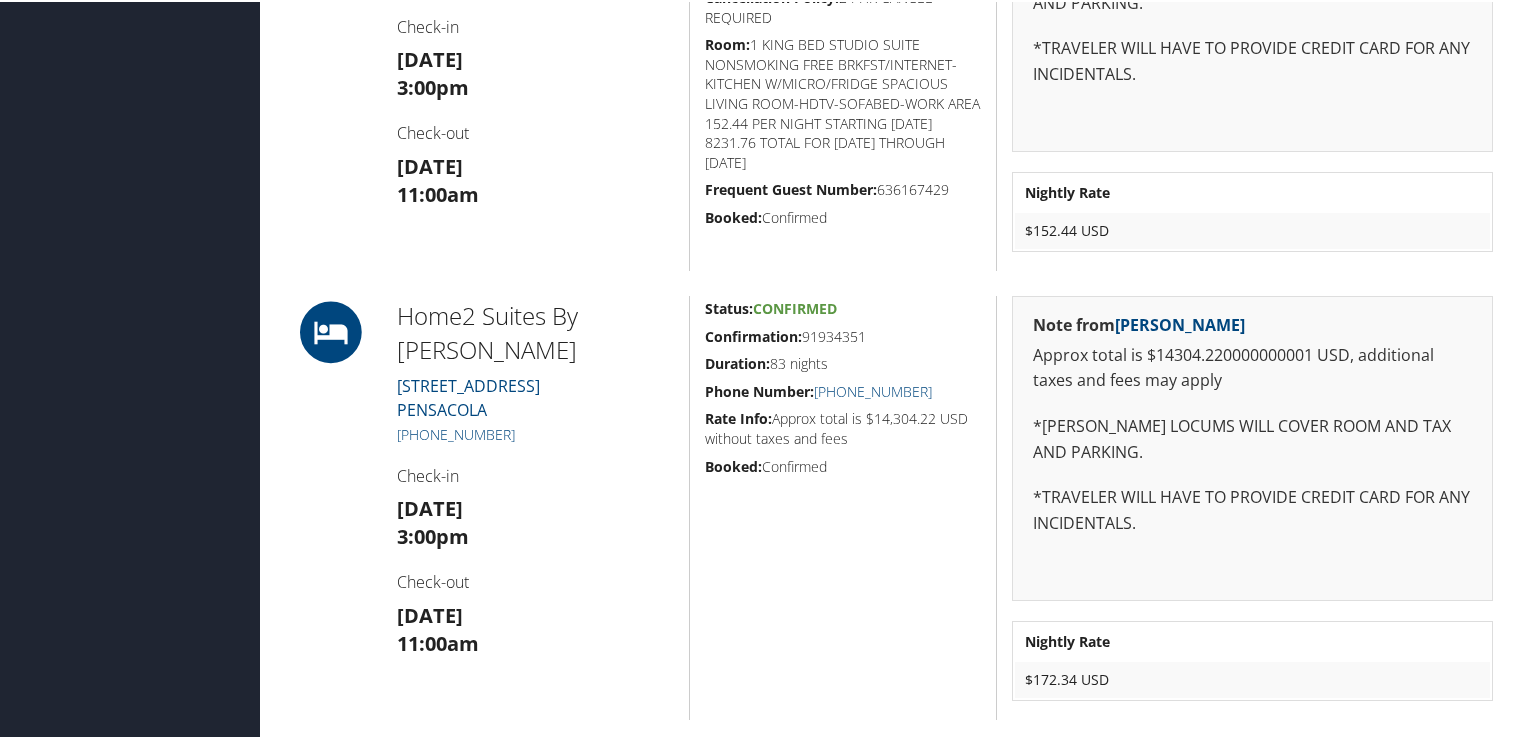 click on "Wed 27 Aug
11:00am" at bounding box center (535, 179) 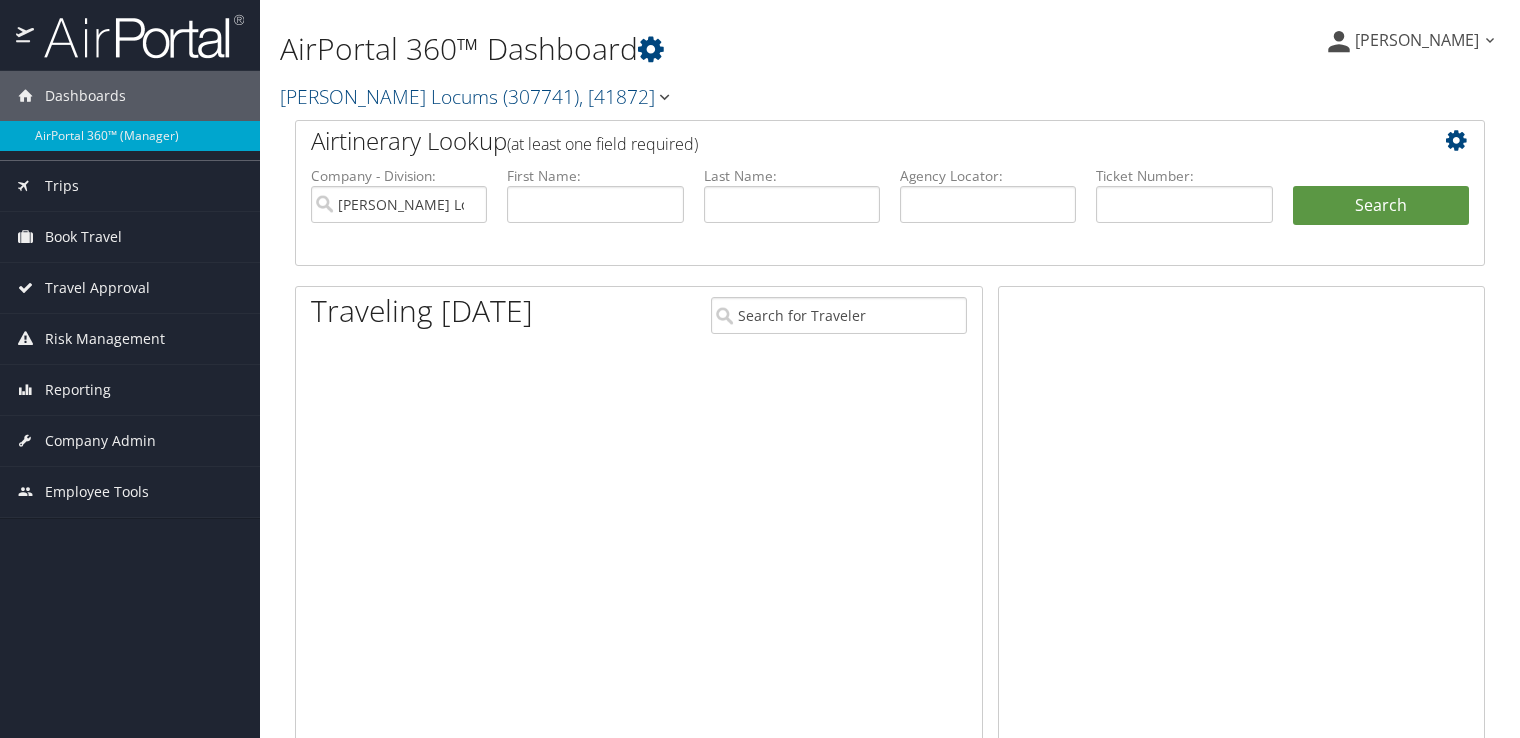 scroll, scrollTop: 0, scrollLeft: 0, axis: both 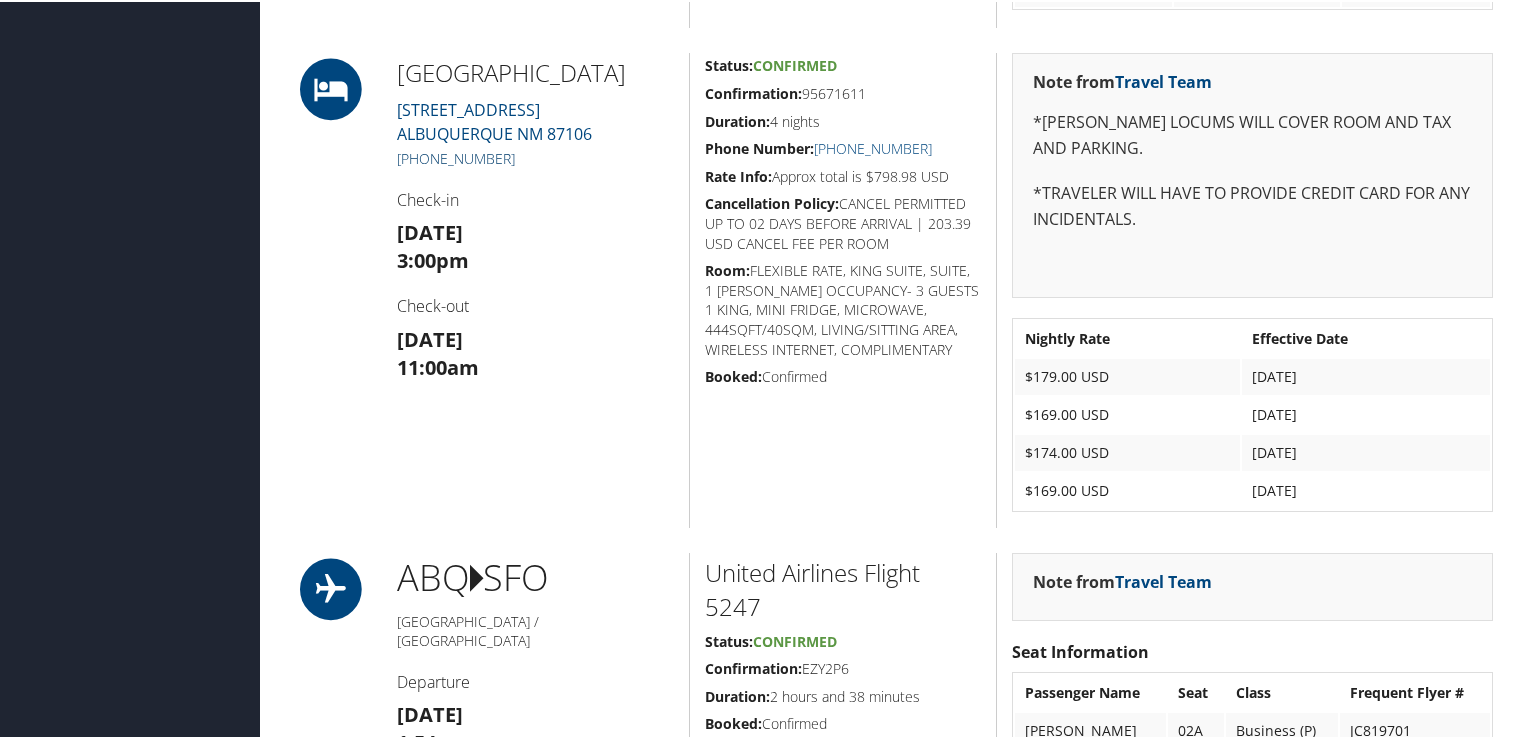 click on "[PHONE_NUMBER]" at bounding box center (456, 156) 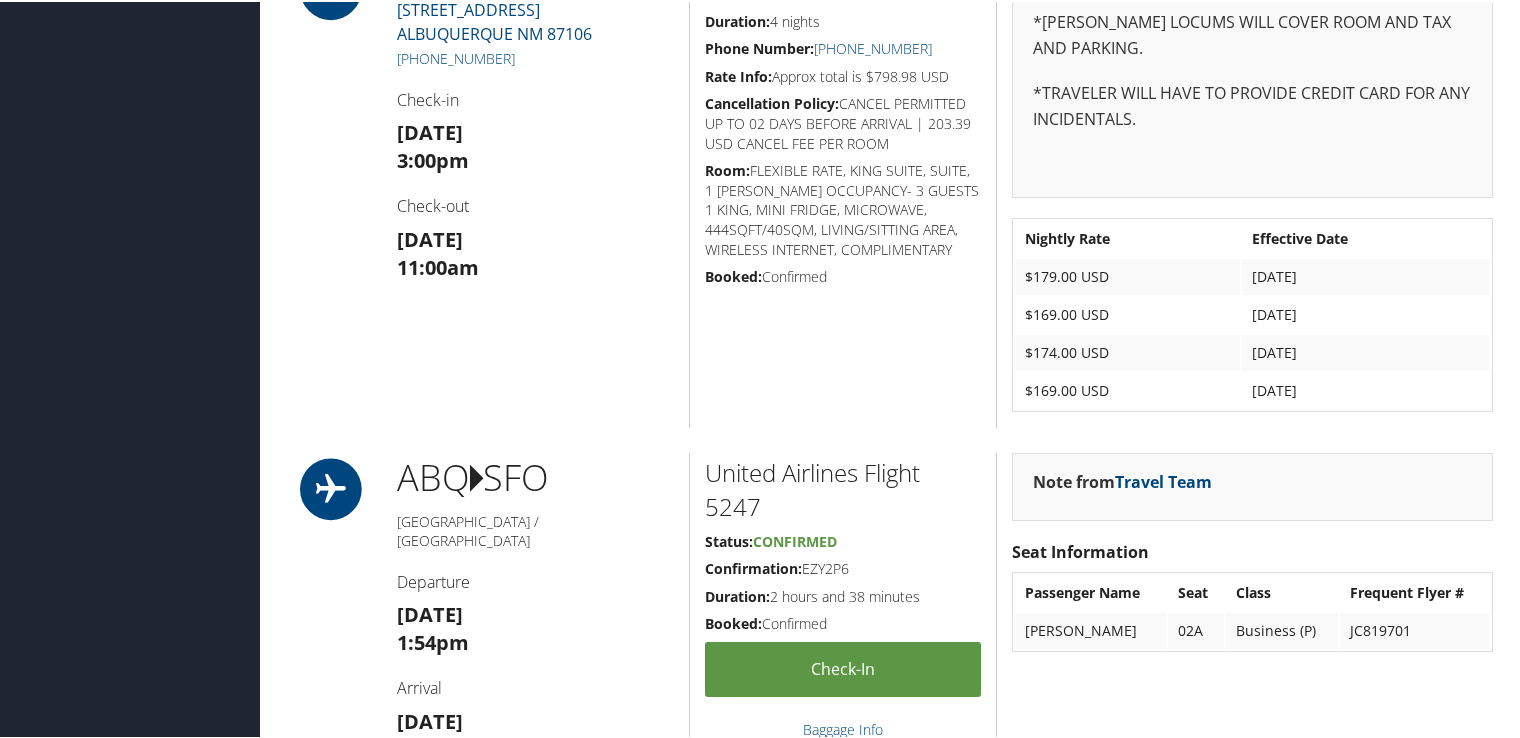 scroll, scrollTop: 2100, scrollLeft: 0, axis: vertical 